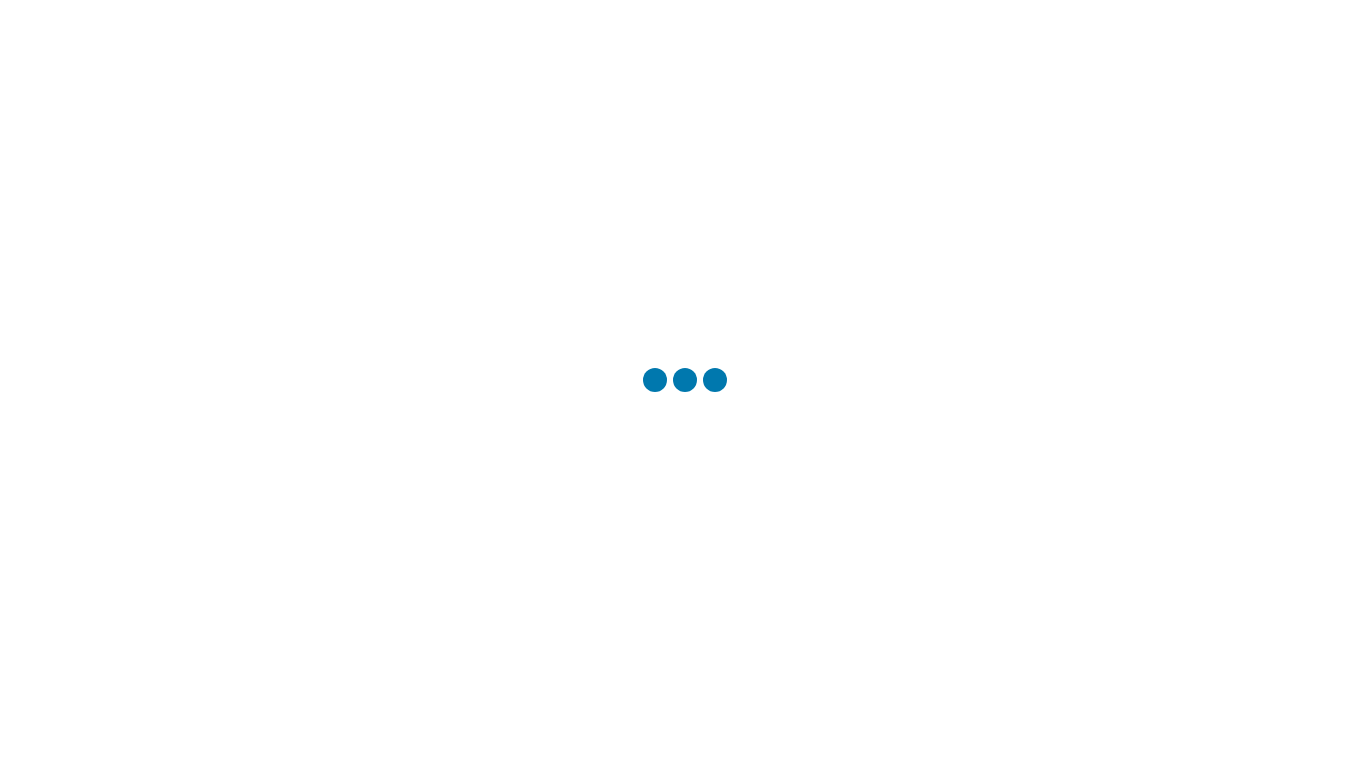 scroll, scrollTop: 0, scrollLeft: 0, axis: both 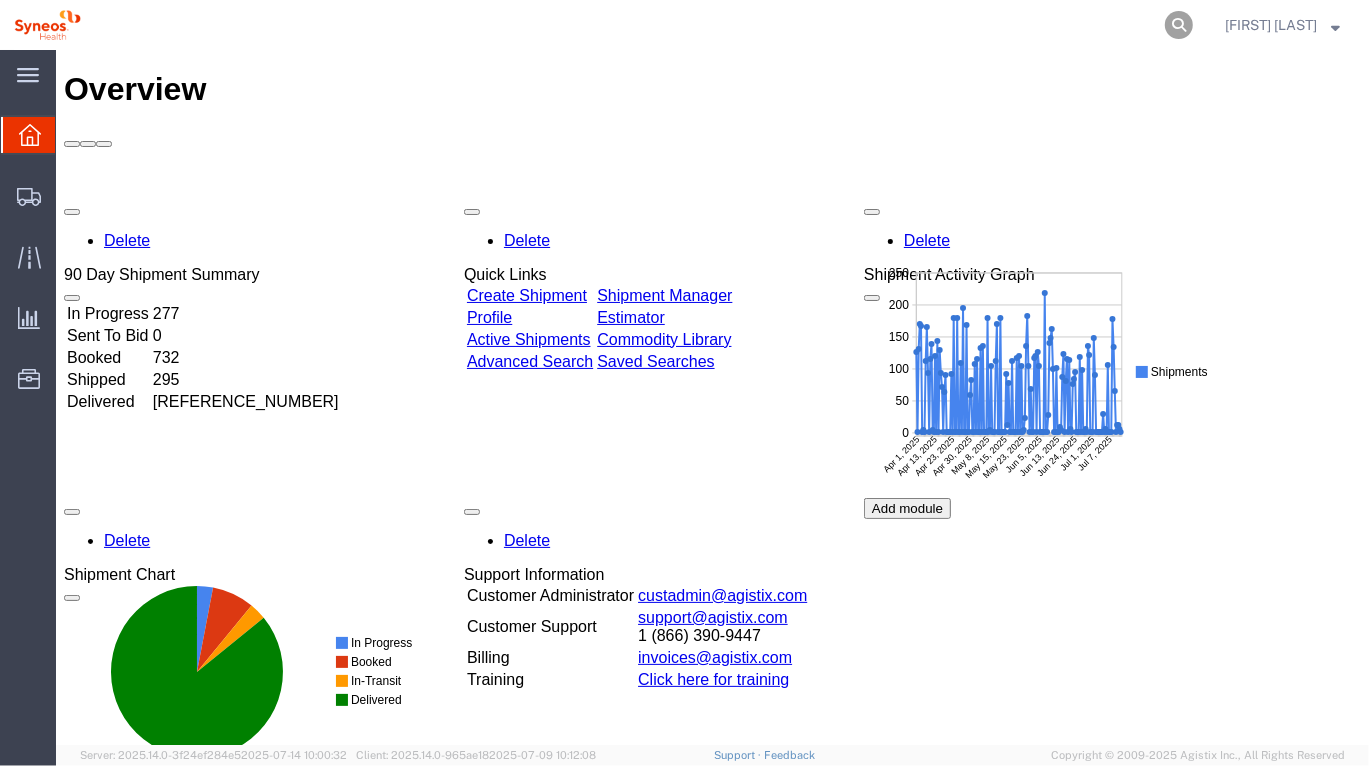 click 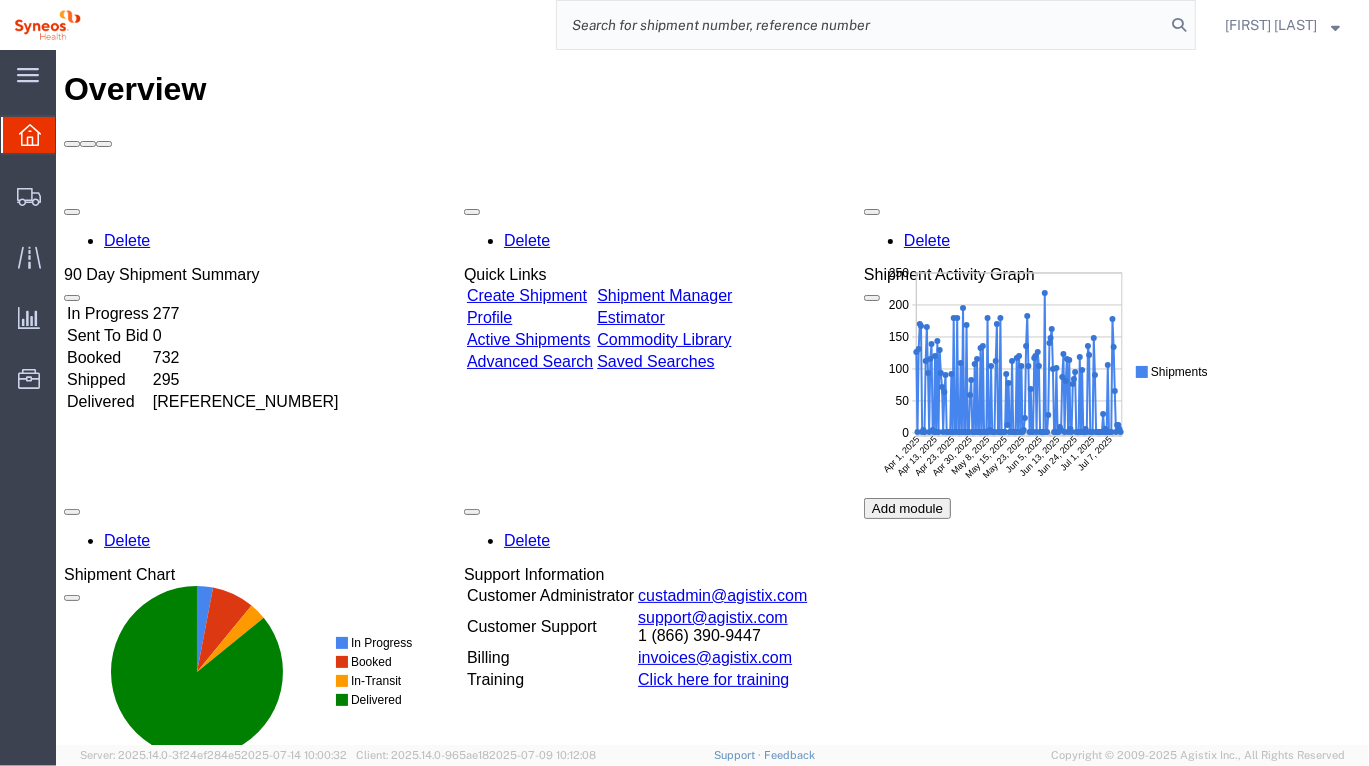 click 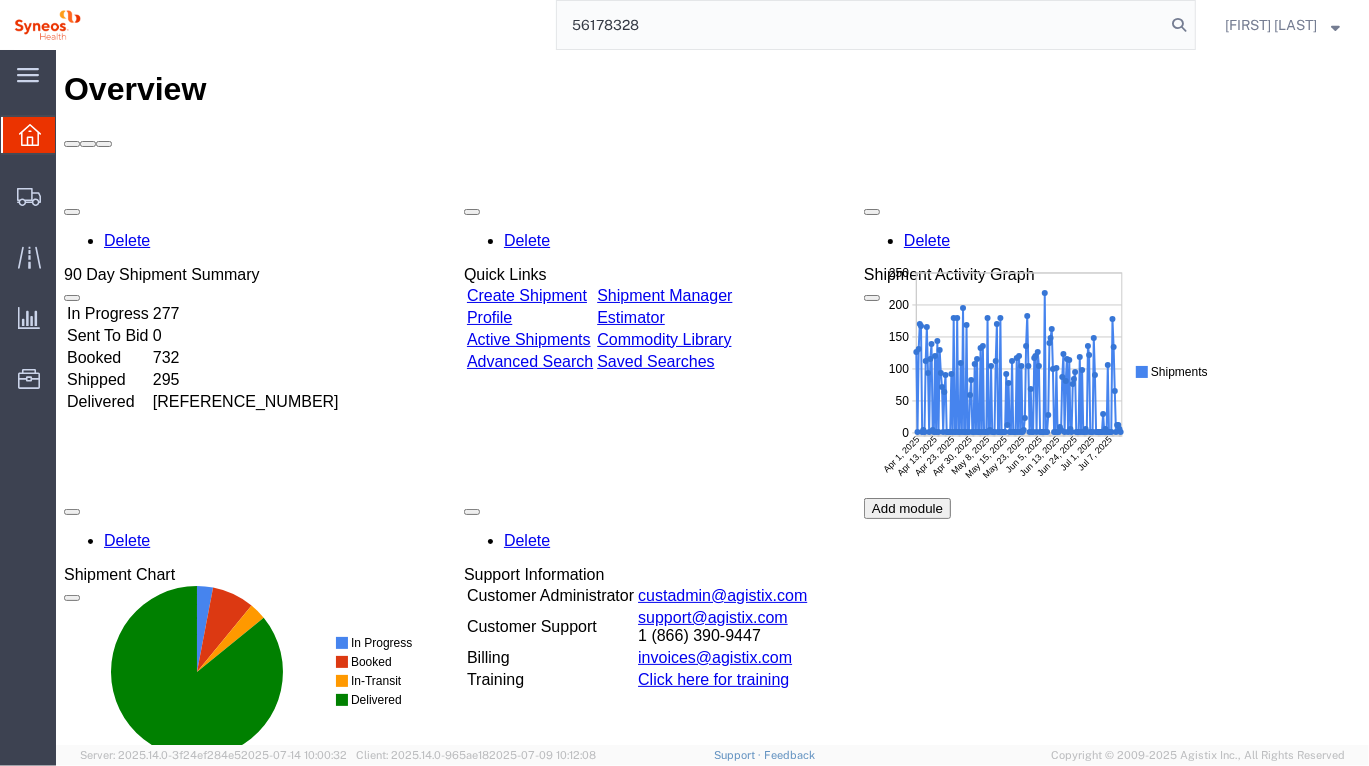 type on "56178328" 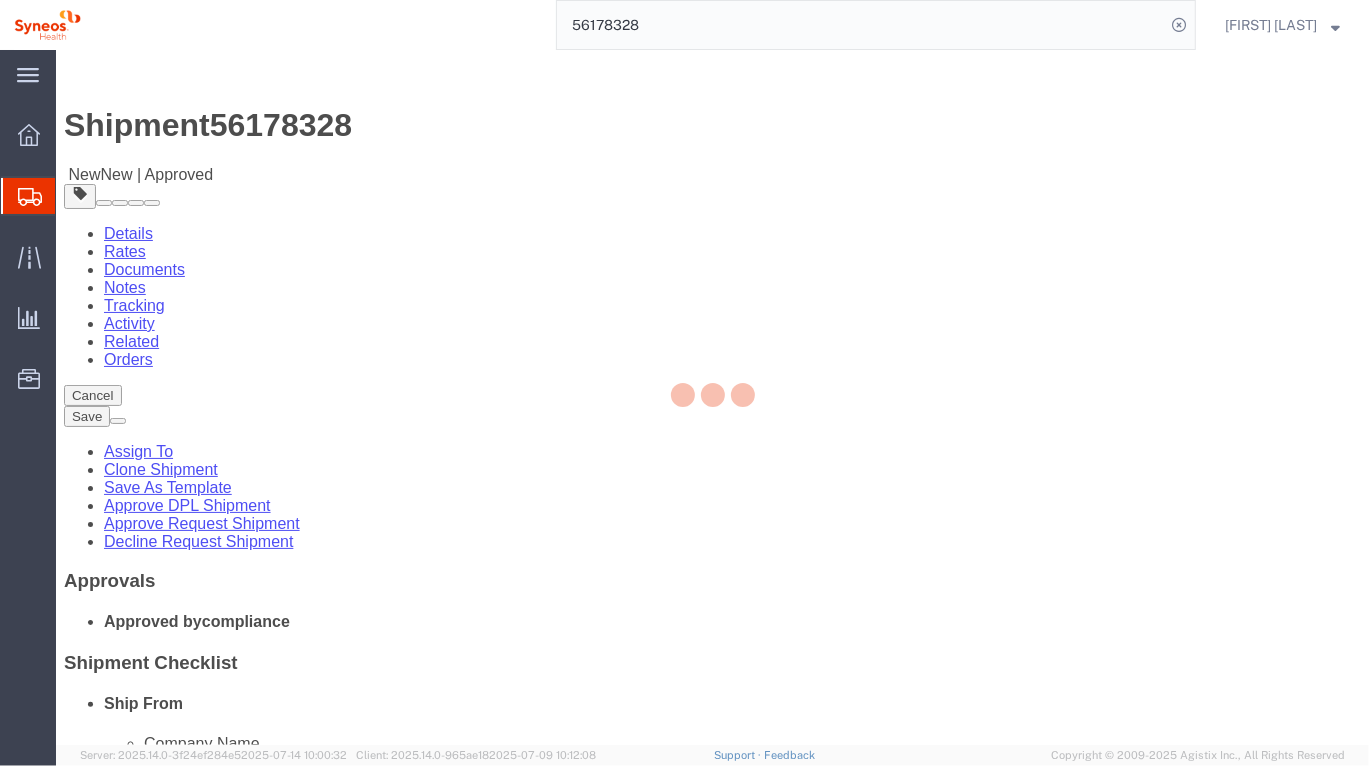 select 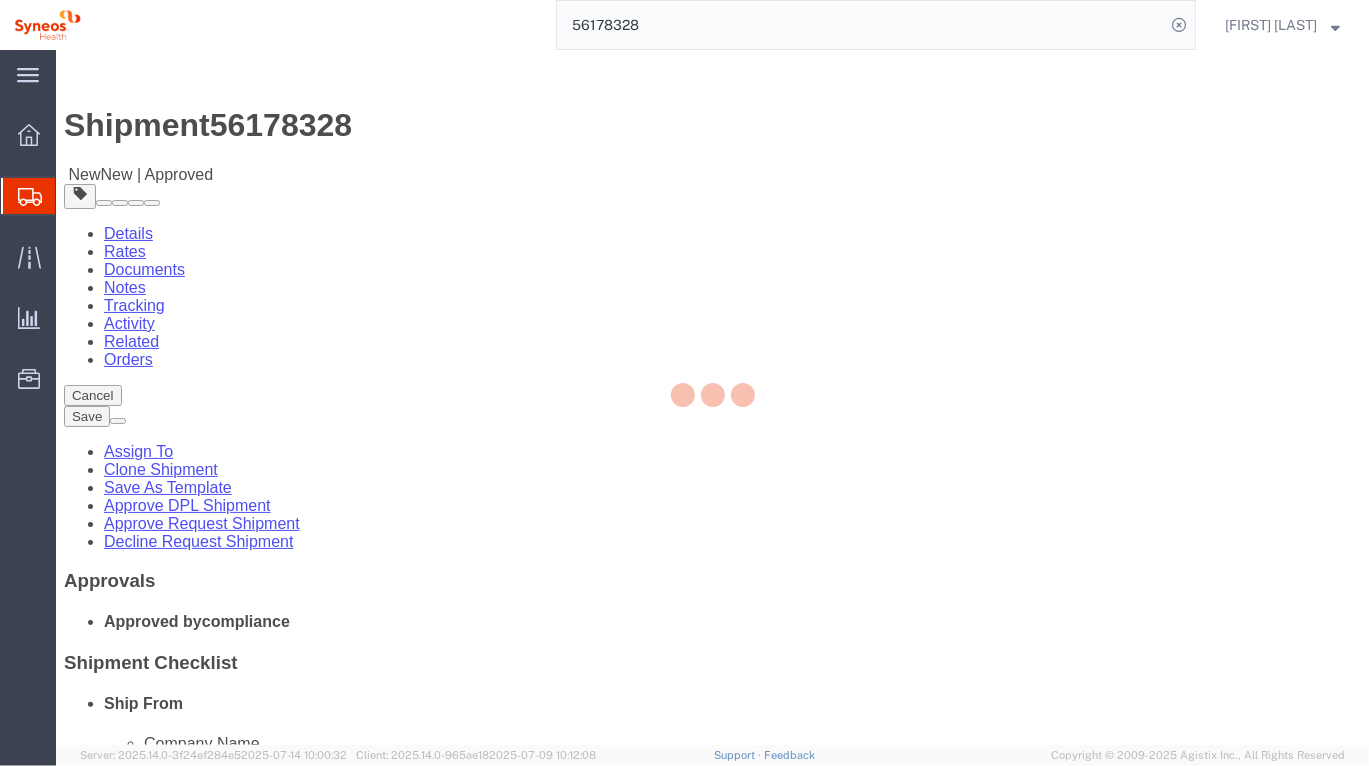 select 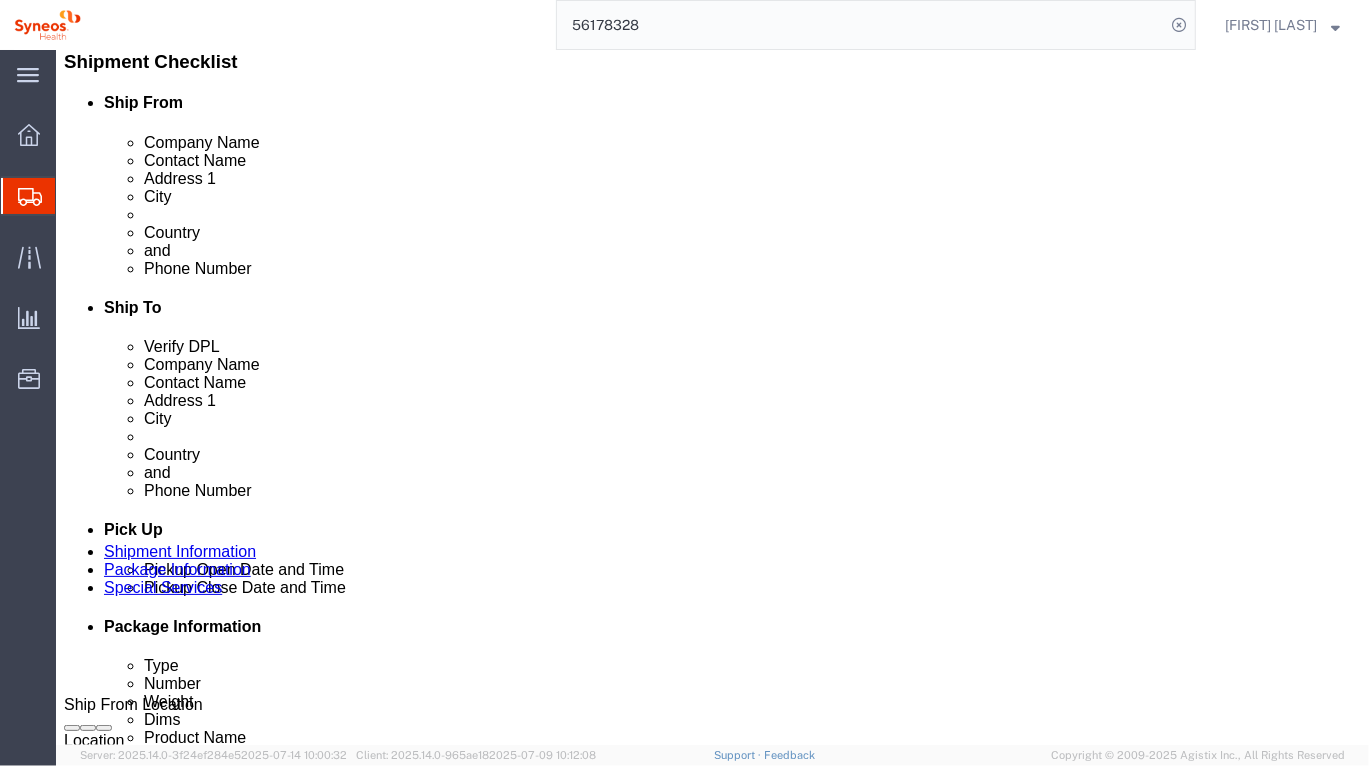 scroll, scrollTop: 600, scrollLeft: 0, axis: vertical 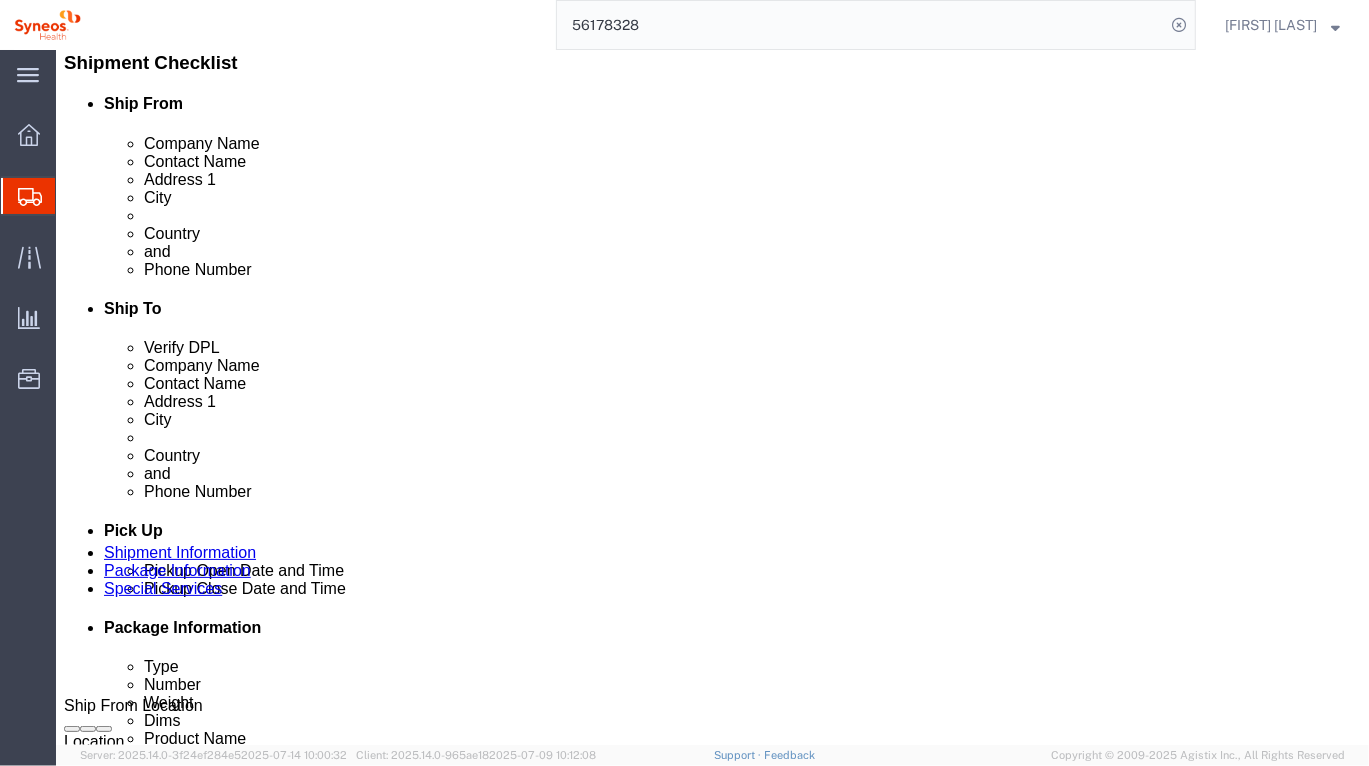 click on "Notes" 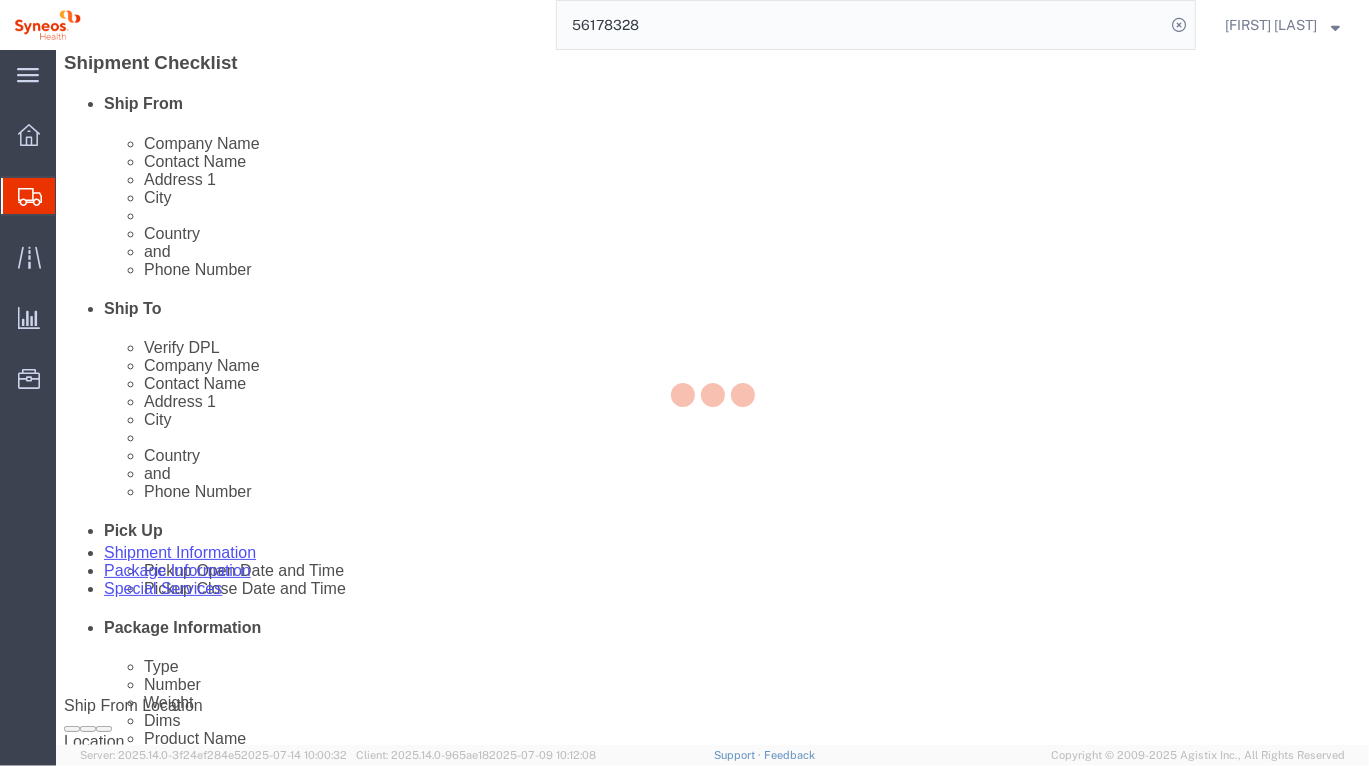 scroll, scrollTop: 0, scrollLeft: 0, axis: both 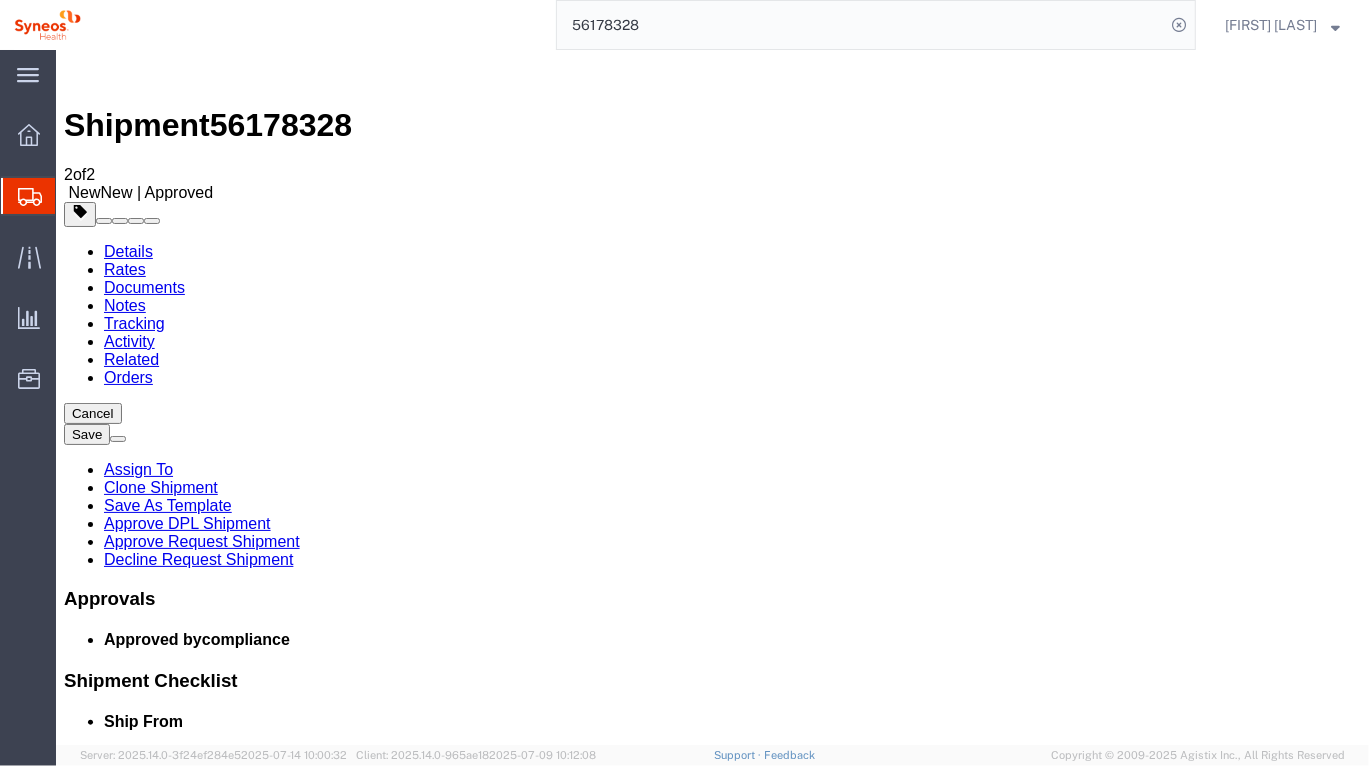 click on "Details" at bounding box center [127, 250] 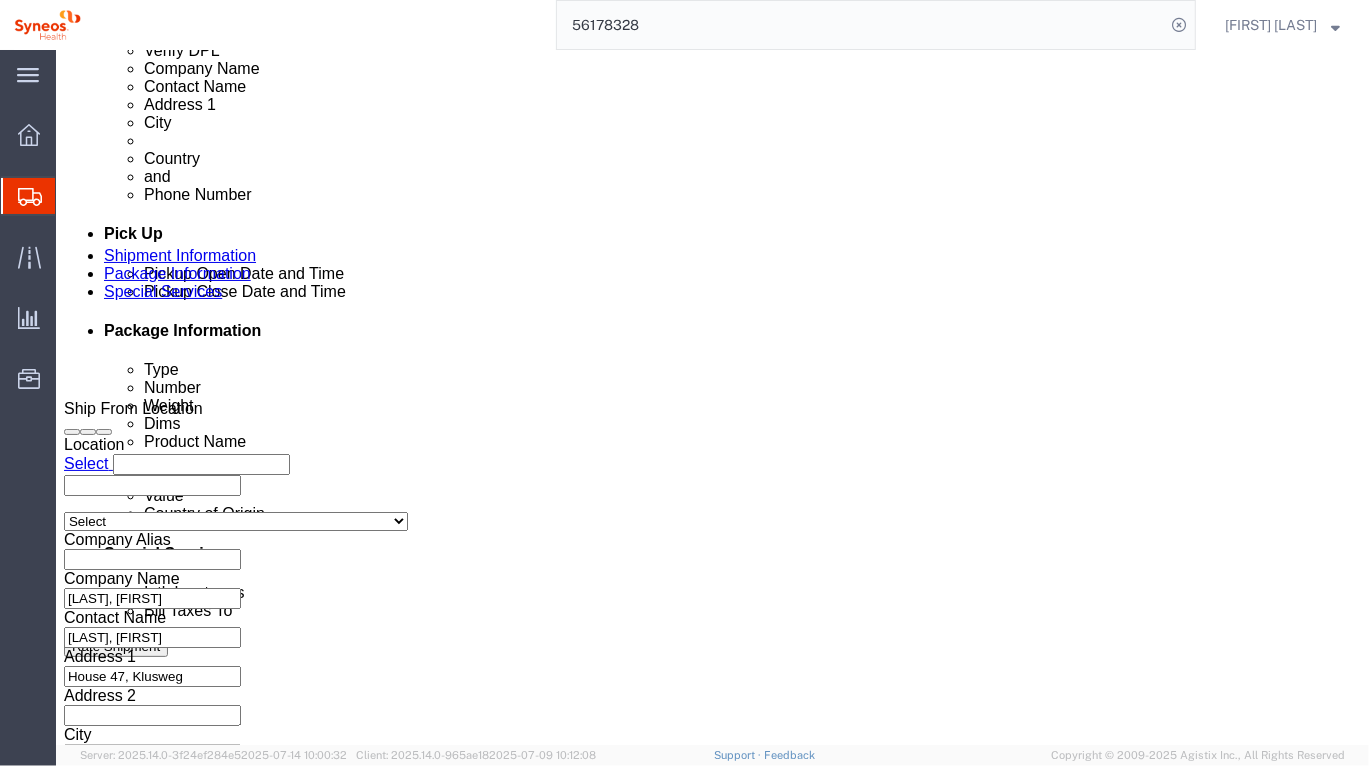 scroll, scrollTop: 753, scrollLeft: 0, axis: vertical 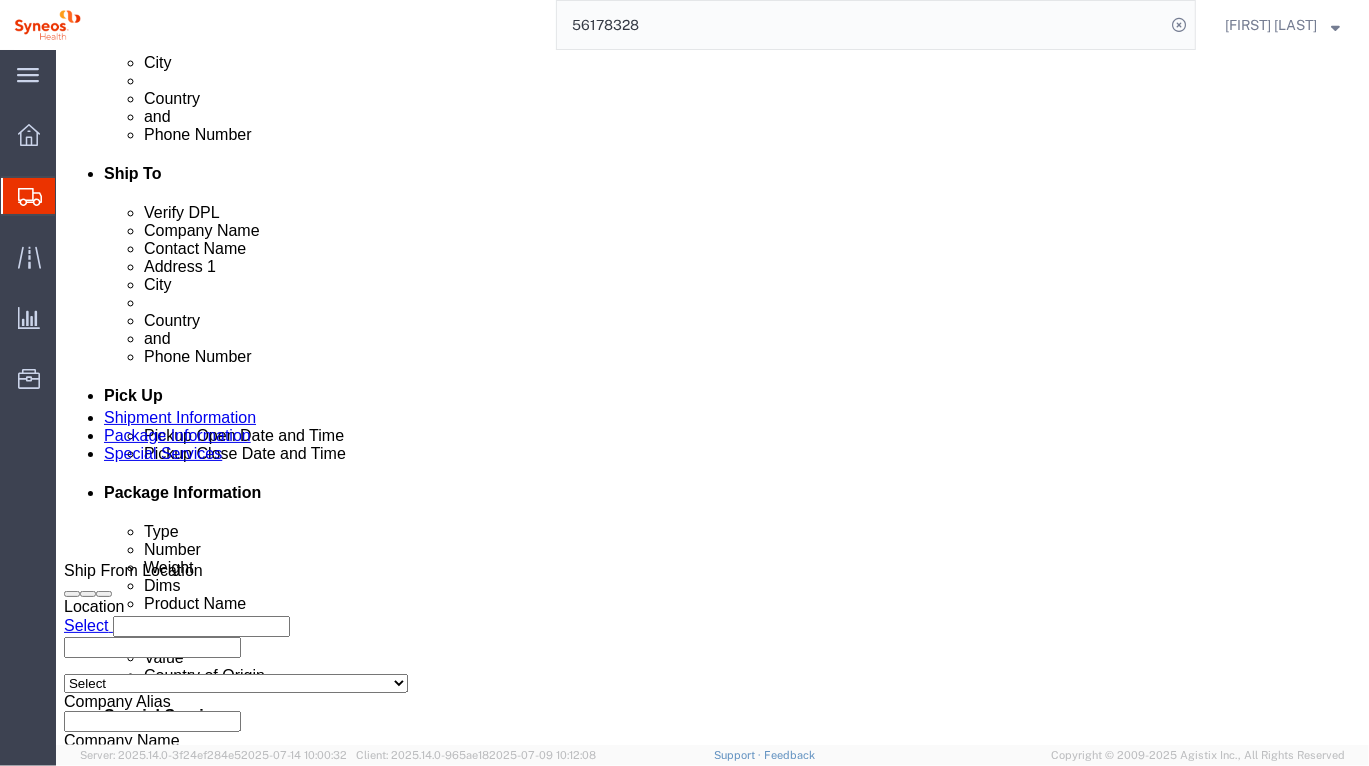 click on "Package Information" 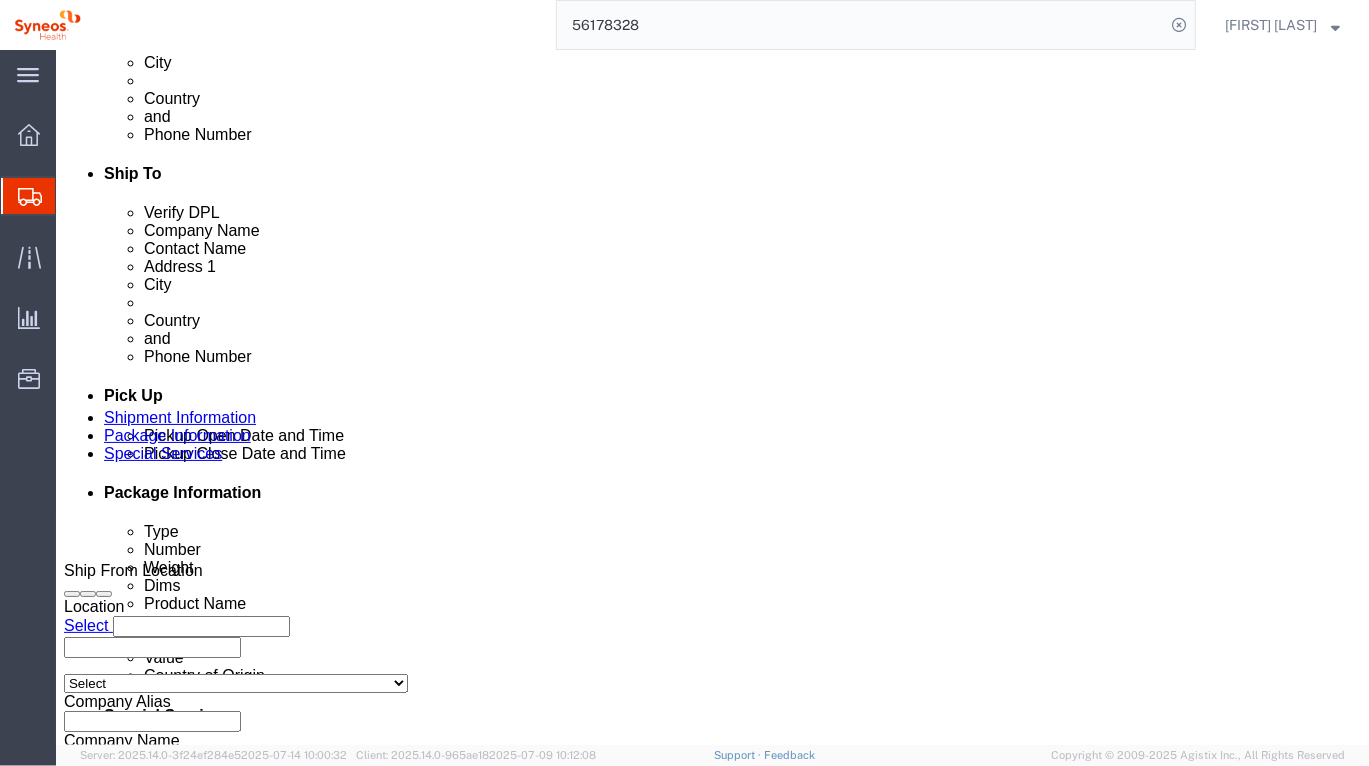 scroll, scrollTop: 83, scrollLeft: 0, axis: vertical 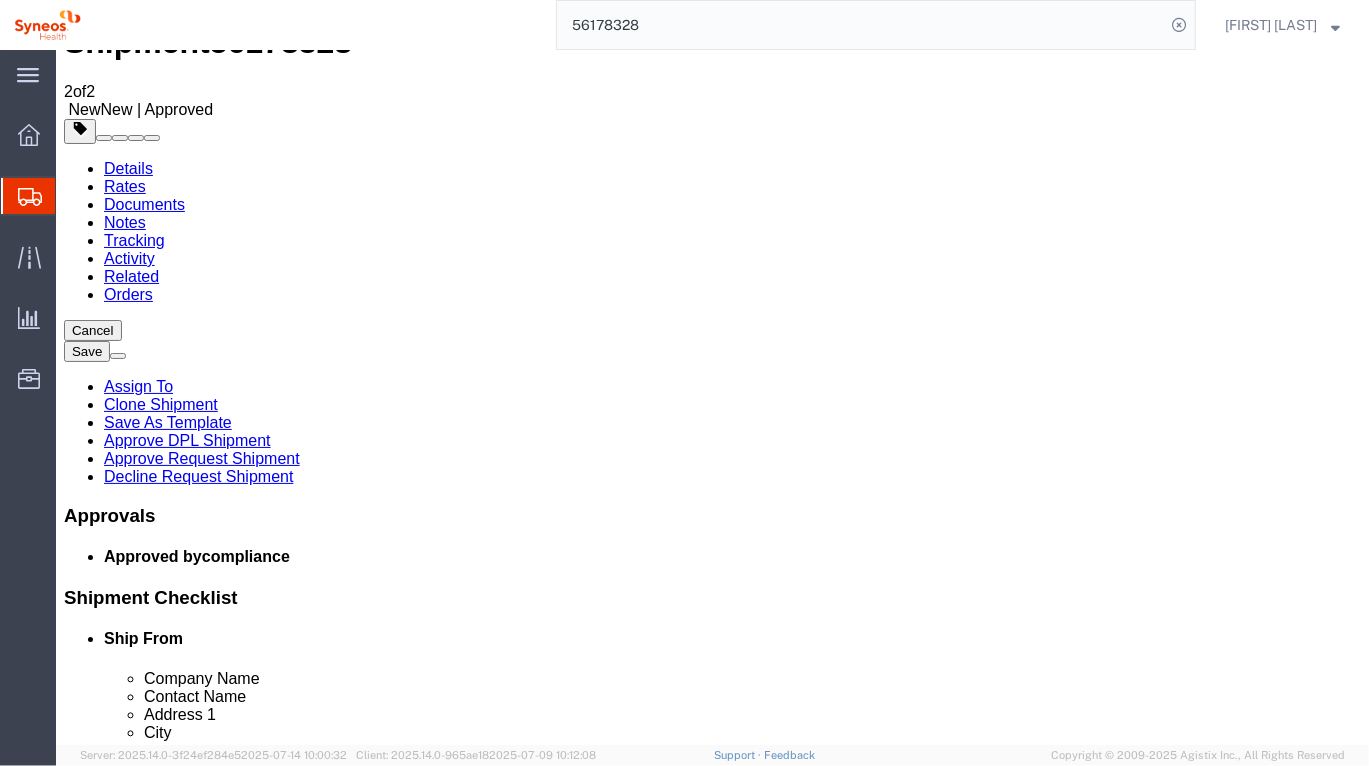 click on "Lenovo T14 Laptop" 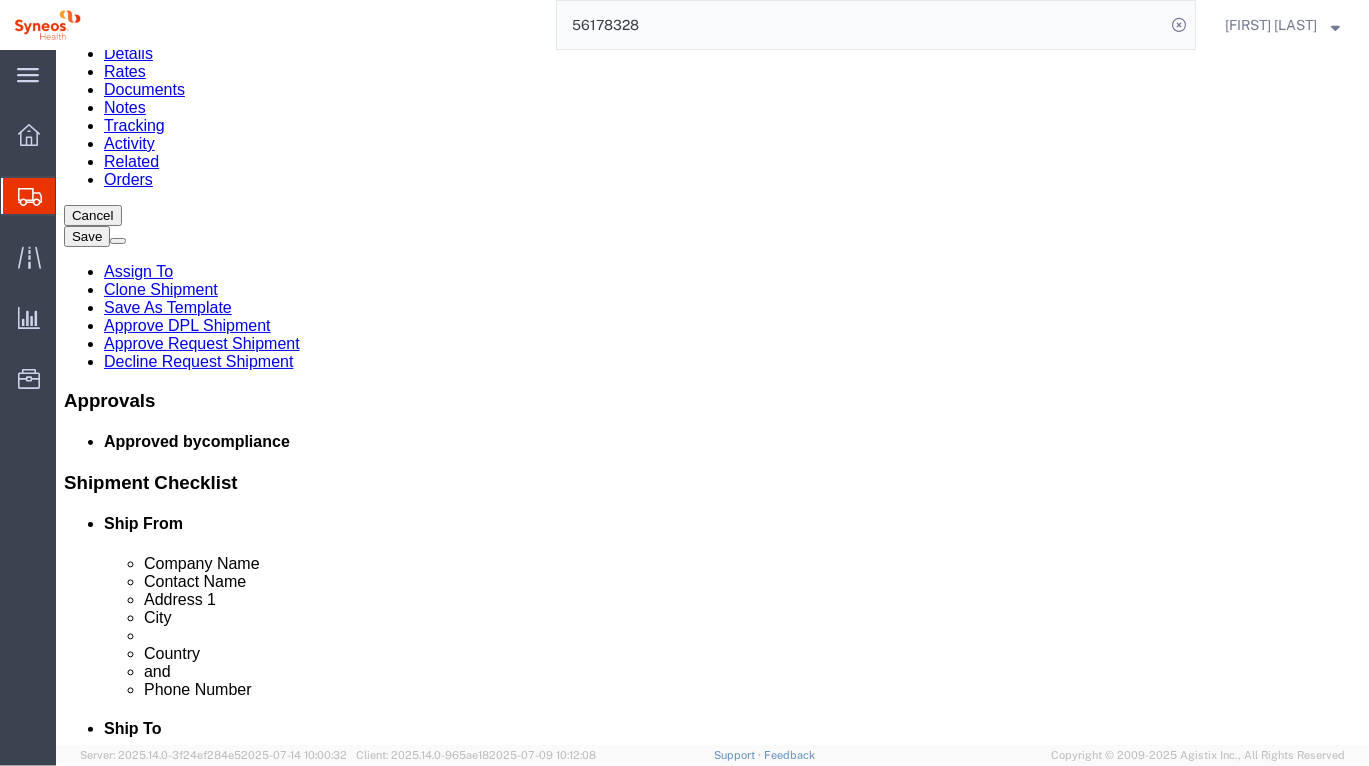 click on "600.00 EUR" 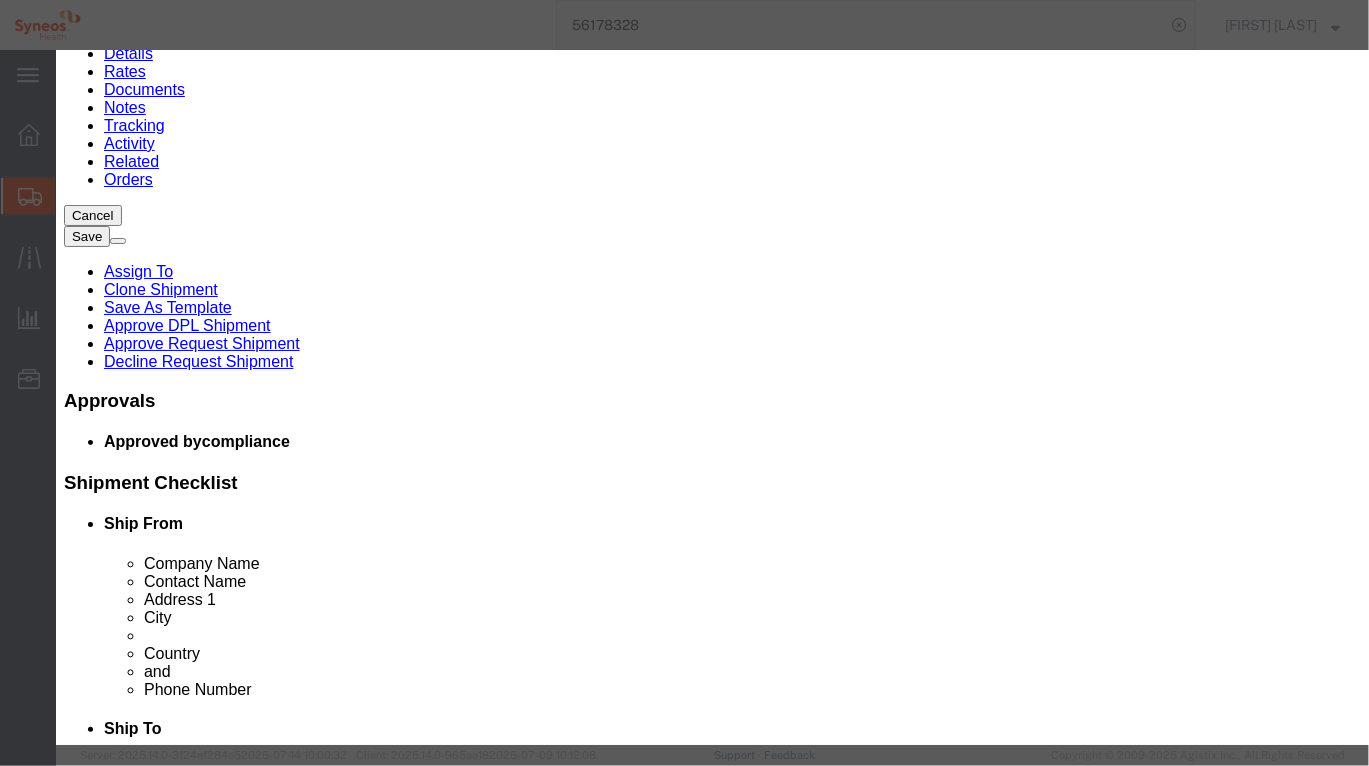 checkbox on "true" 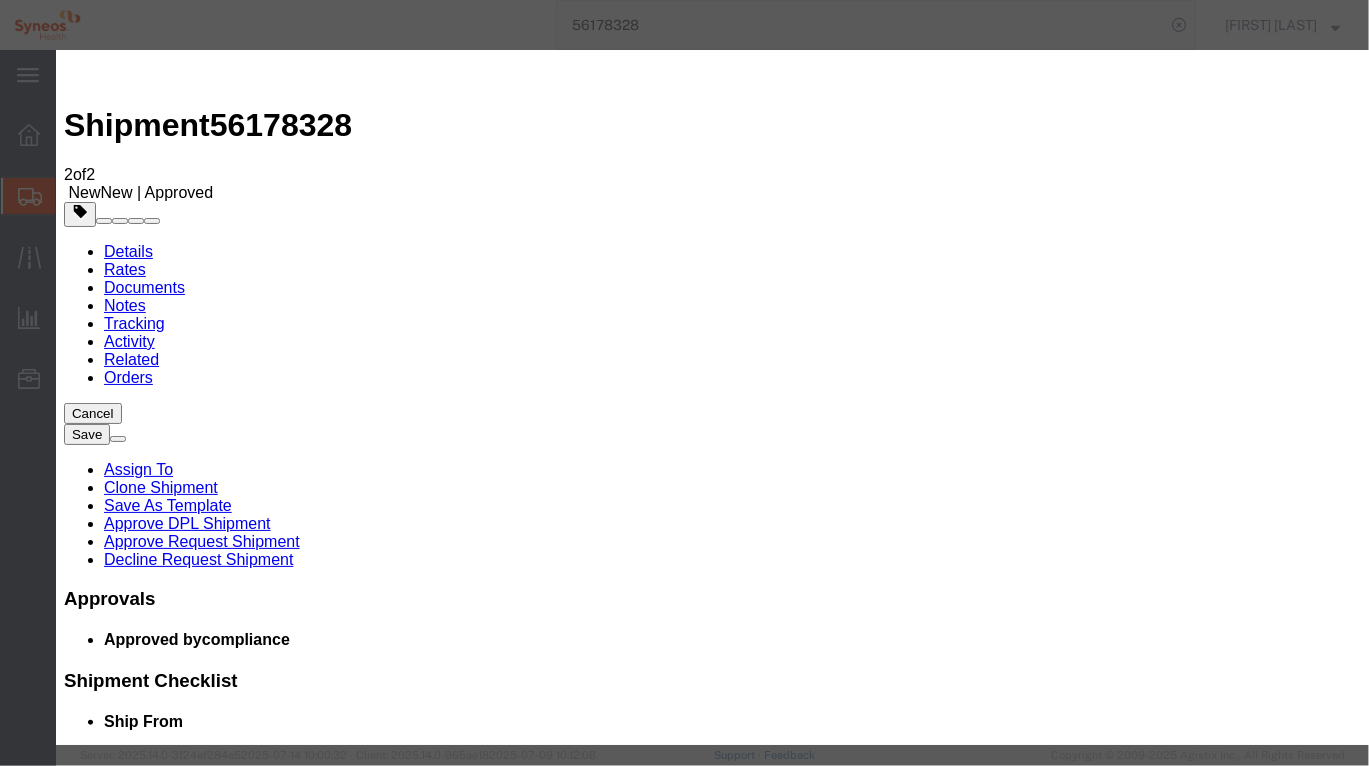scroll, scrollTop: 0, scrollLeft: 0, axis: both 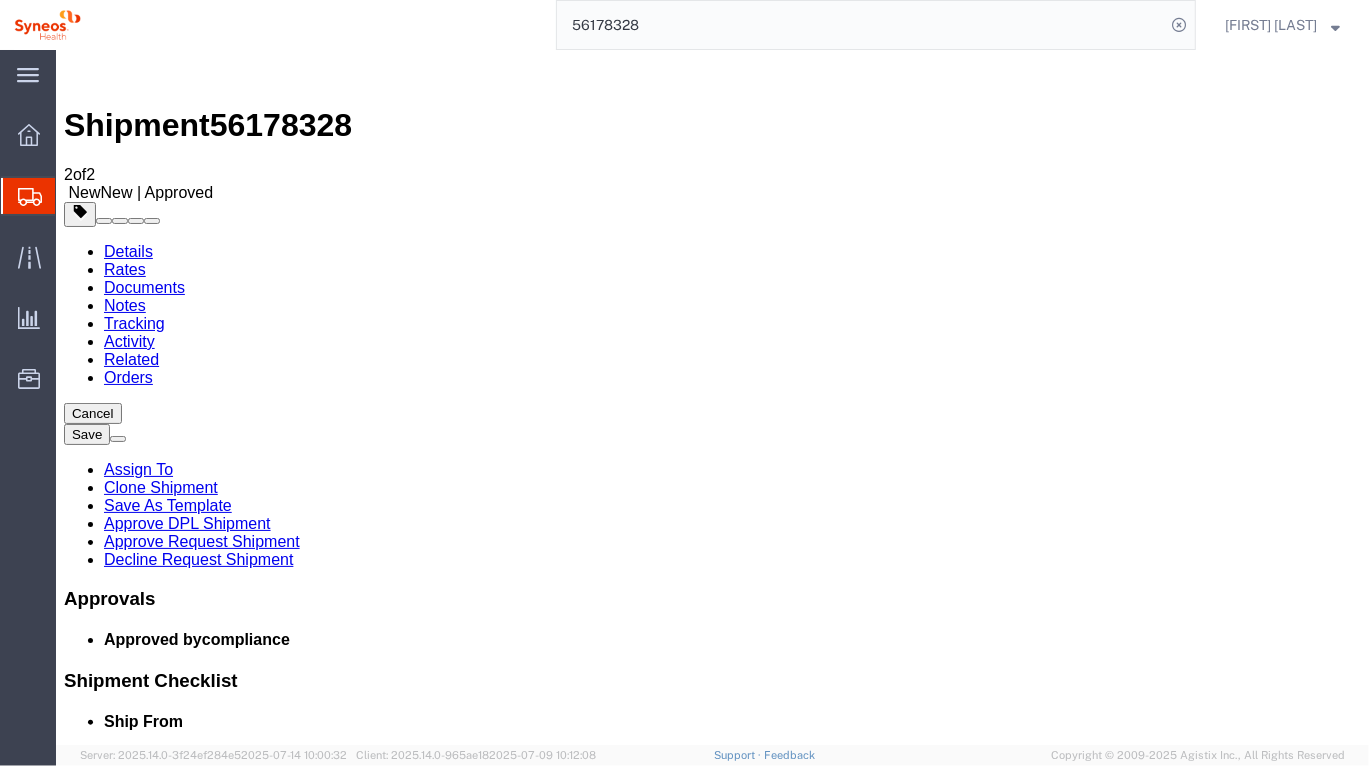 click on "56178328" 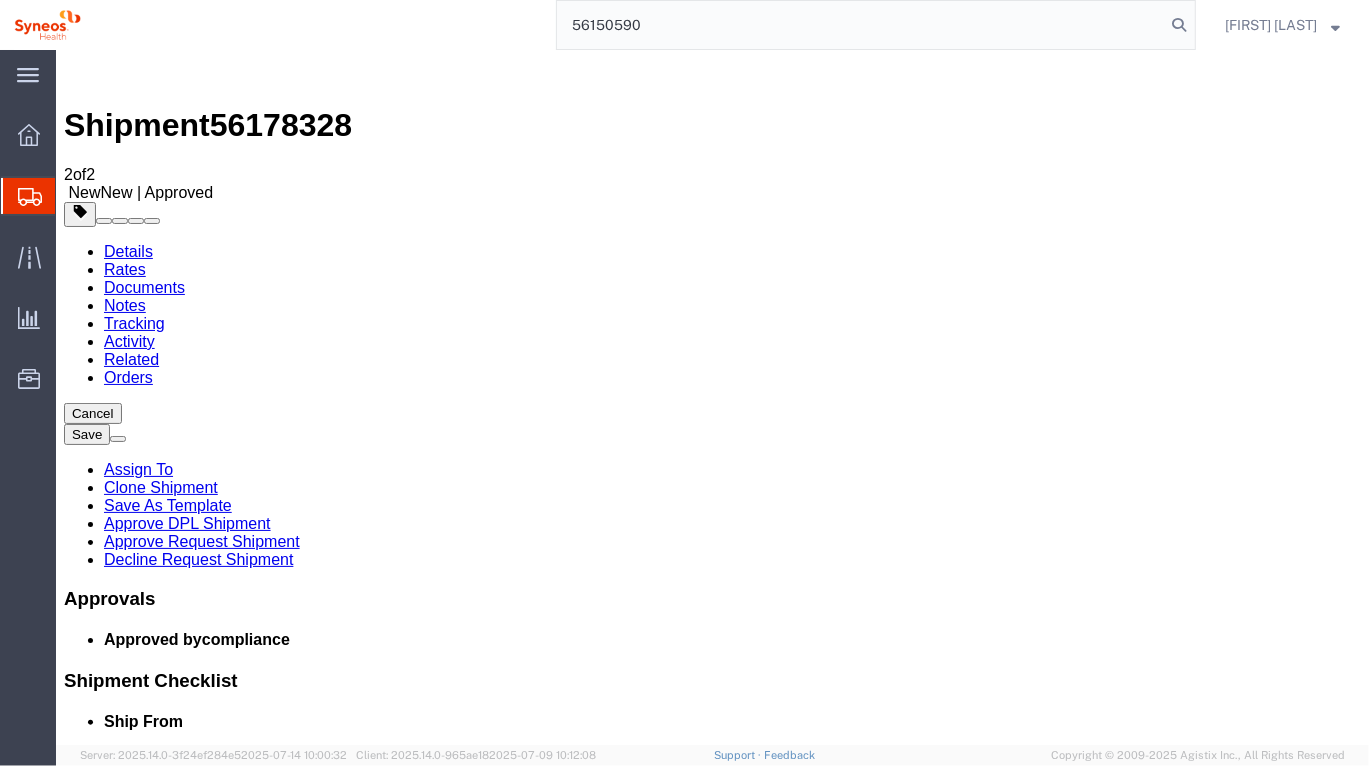 type on "56150590" 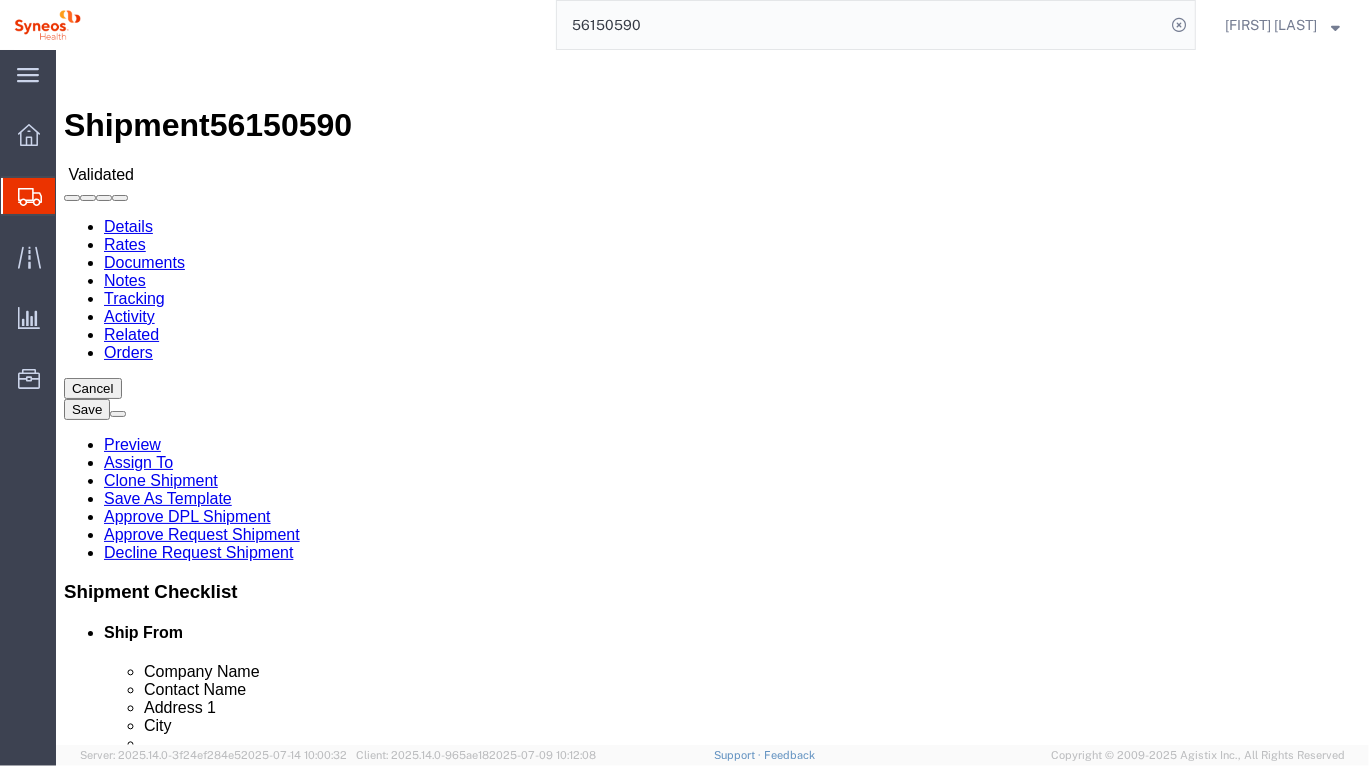 select on "48944" 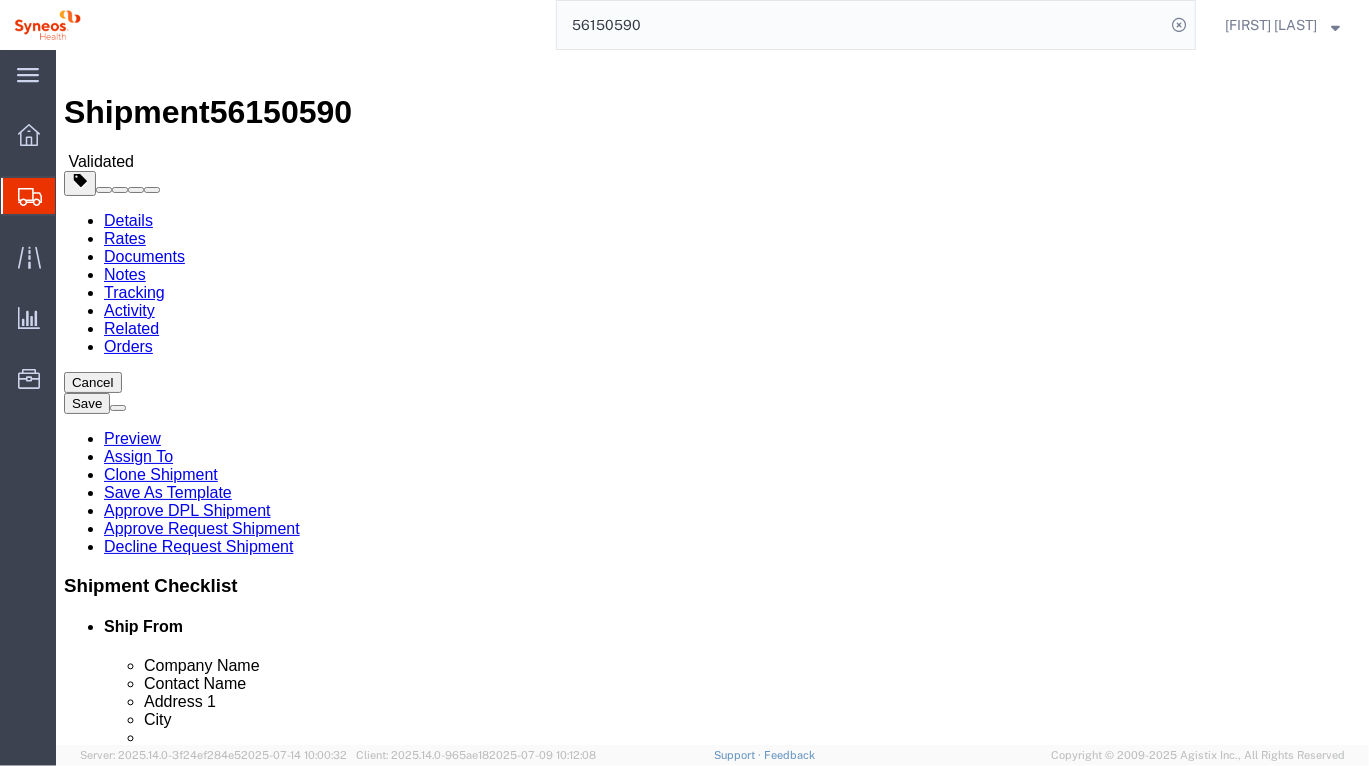 scroll, scrollTop: 0, scrollLeft: 0, axis: both 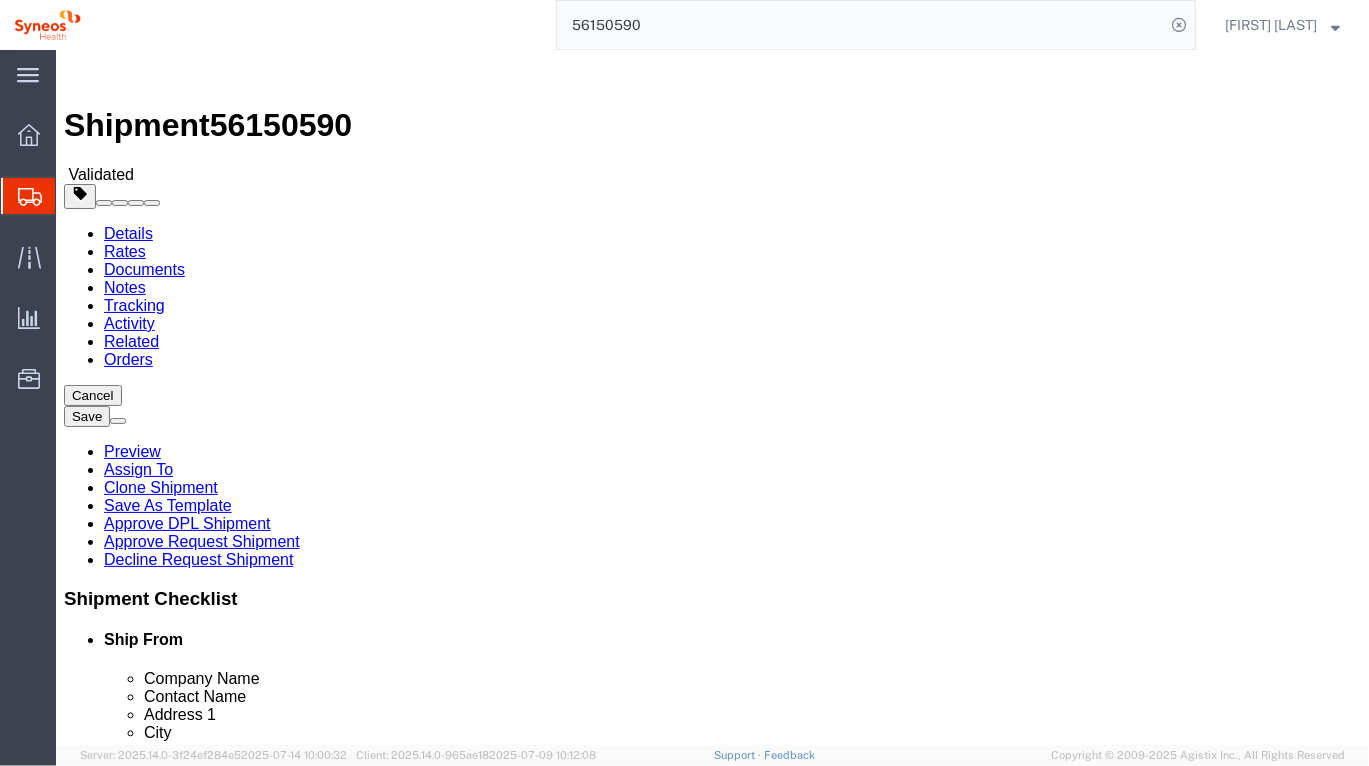 click on "Notes" 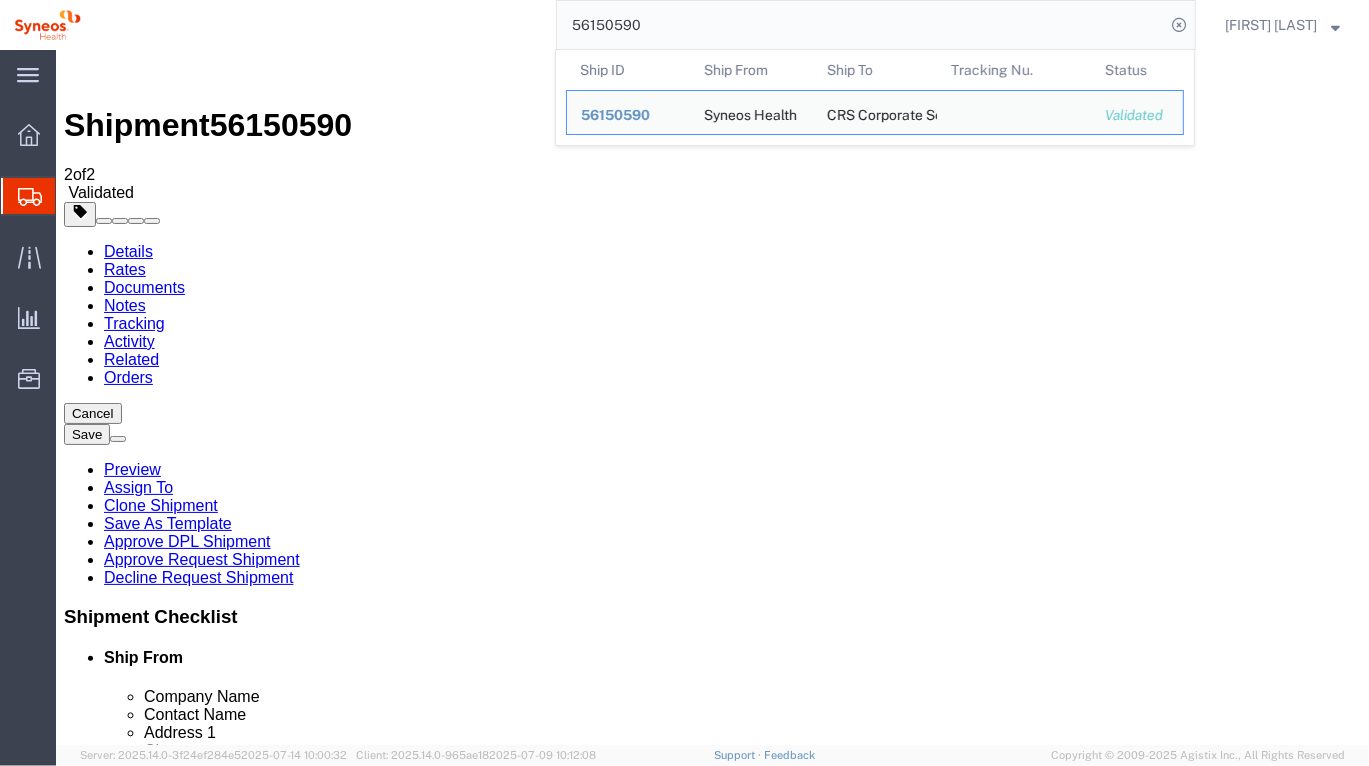 click on "56150590" 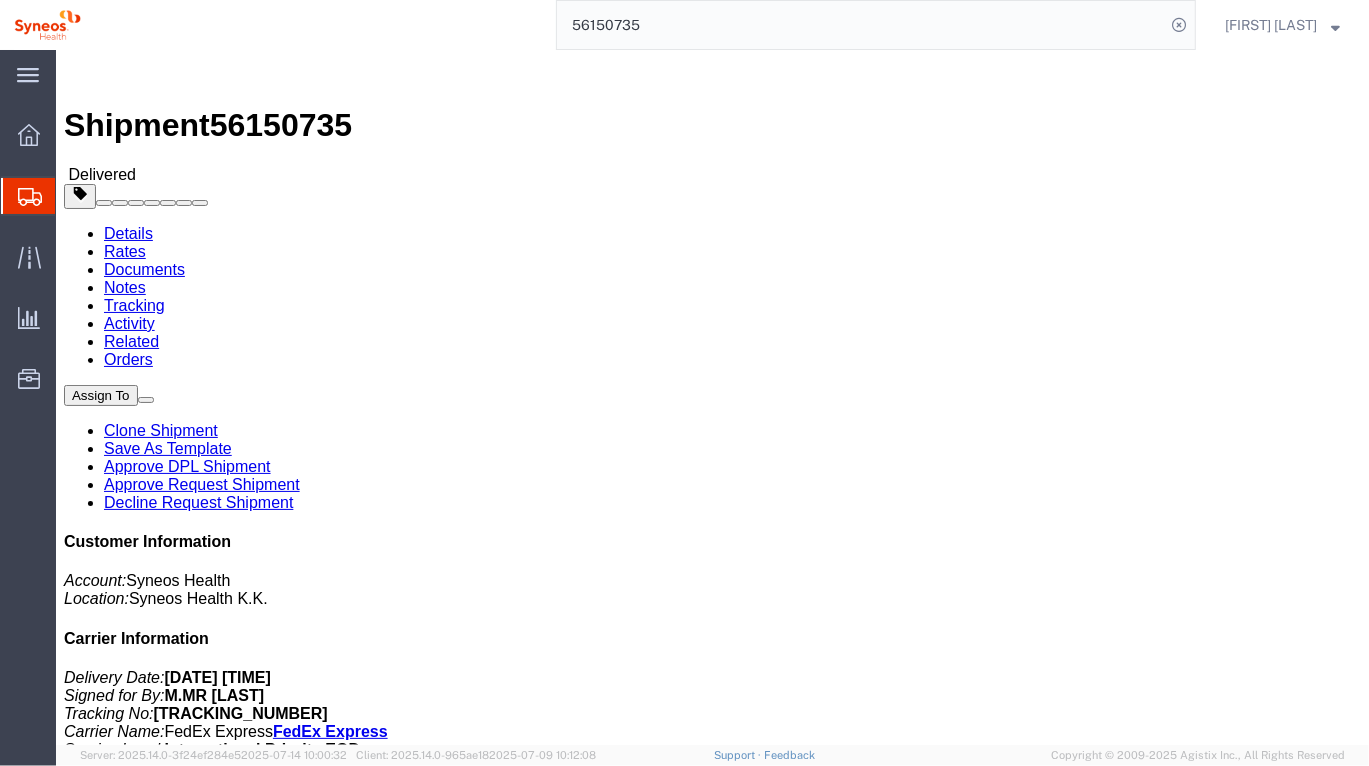 click on "Notes" 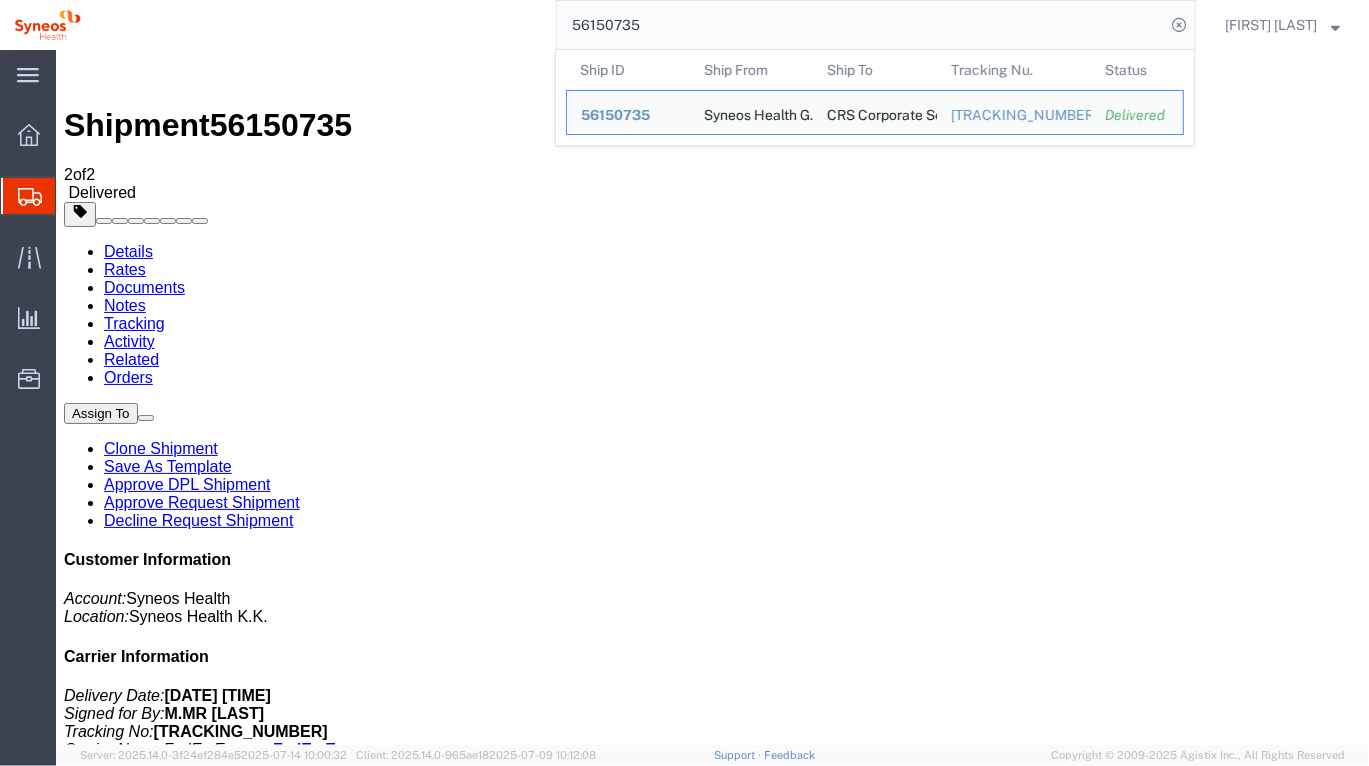 click on "56150735" 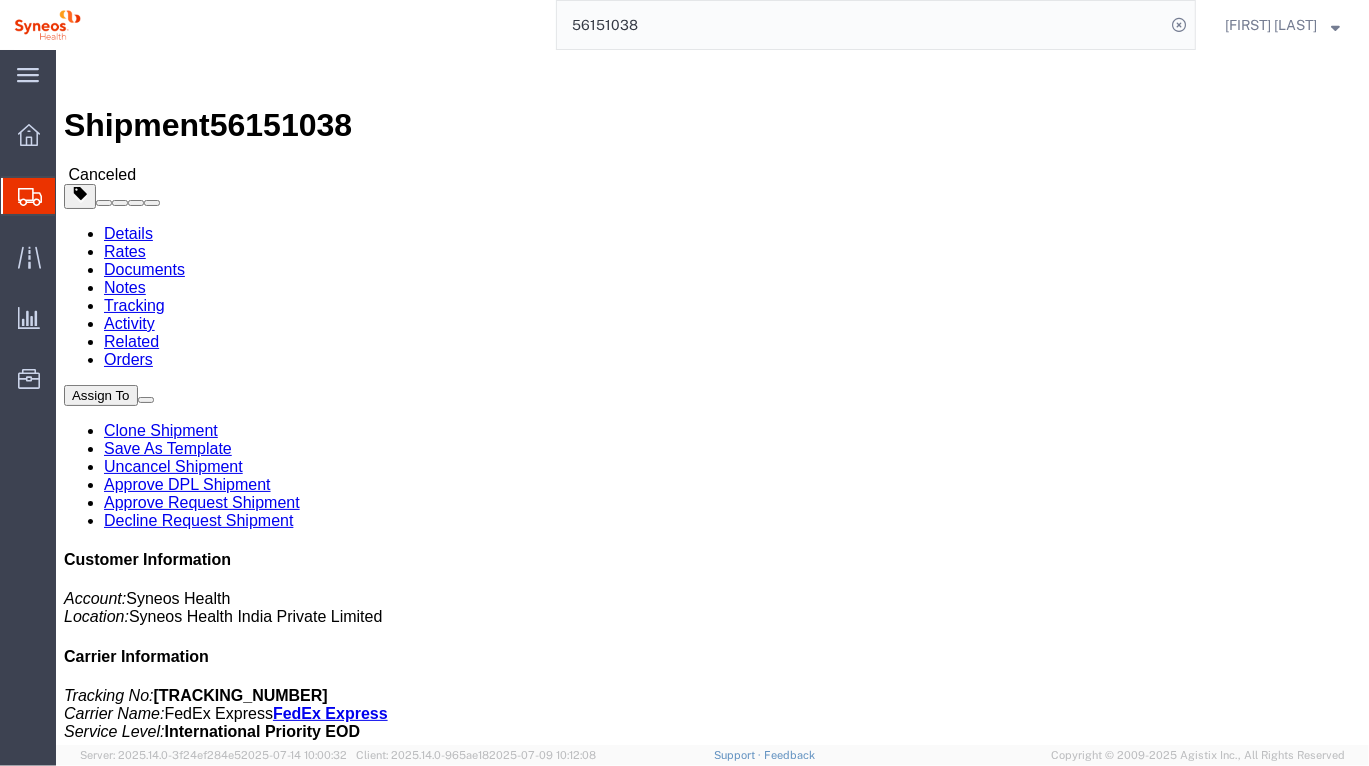 click on "Notes" 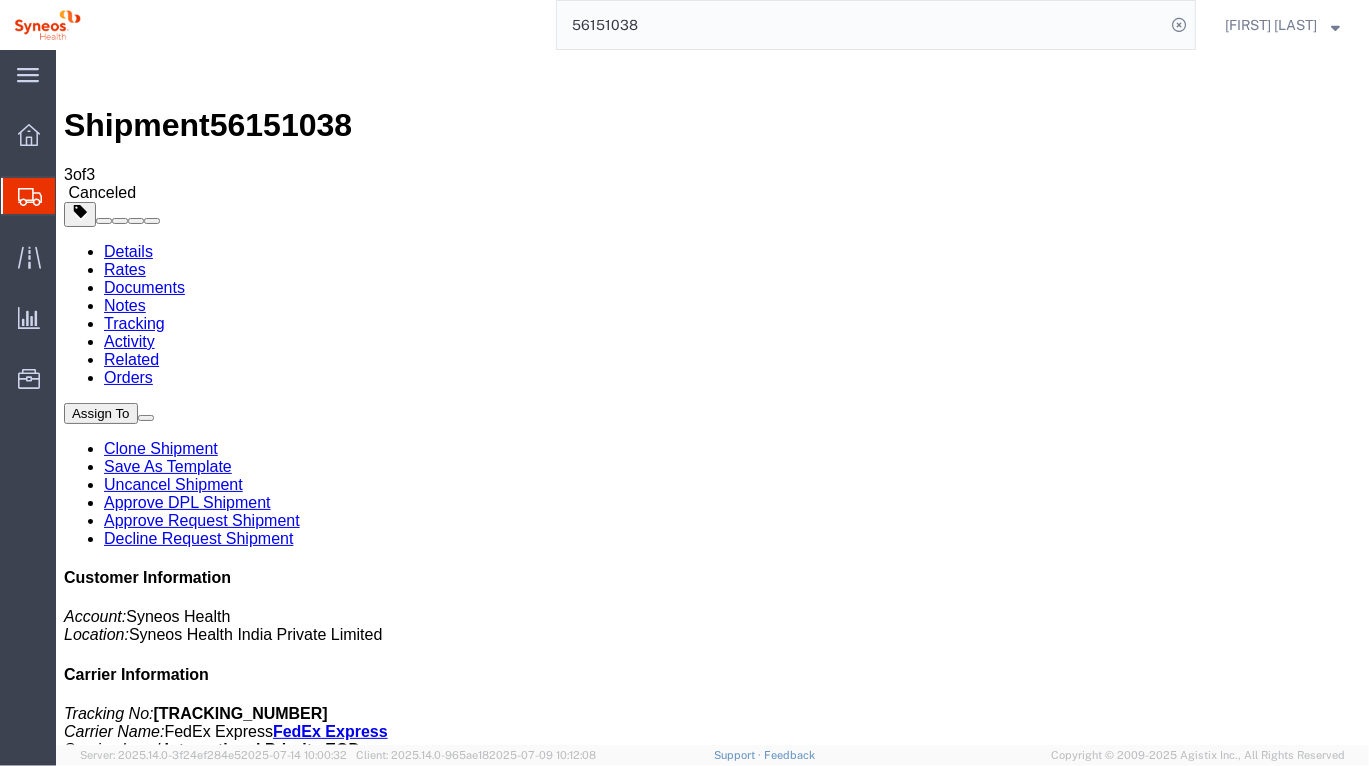 scroll, scrollTop: 200, scrollLeft: 0, axis: vertical 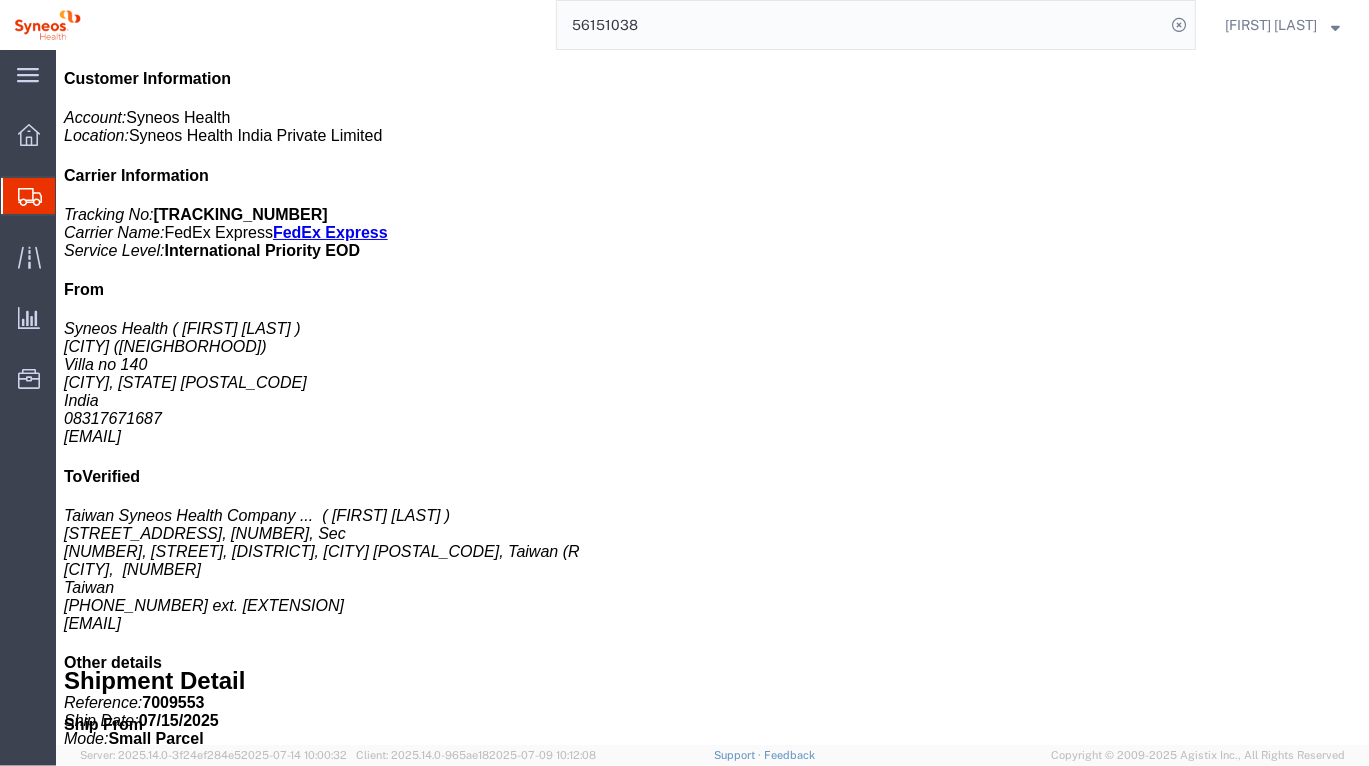 click on "Customer Information
Account: Syneos Health
Location: Syneos Health India Private Limited
Carrier Information
Tracking No: [TRACKING_NUMBER]
Carrier Name: FedEx Express FedEx Express
Service Level: International Priority EOD
From
Syneos Health ( [FIRST] [LAST] )
[STREET_ADDRESS] [CITY], [STATE] [POSTAL_CODE]
India
[PHONE_NUMBER] [EMAIL]
To
Verified
Taiwan Syneos Health Company ...
( [FIRST] [LAST] )
[STREET_ADDRESS], [DISTRICT], [CITY] [POSTAL_CODE], Taiwan (R [CITY],  [NUMBER]
Taiwan
[PHONE_NUMBER] nancy1314212912255@gmail.com
Other details
Reference: [REFERENCE_NUMBER]
Ship Date: [DATE]
Mode: Small Parcel
Creator: [FIRST] [LAST]
Creator: [EMAIL]
Last Saved: [DATE] [TIME] [TIMEZONE]" 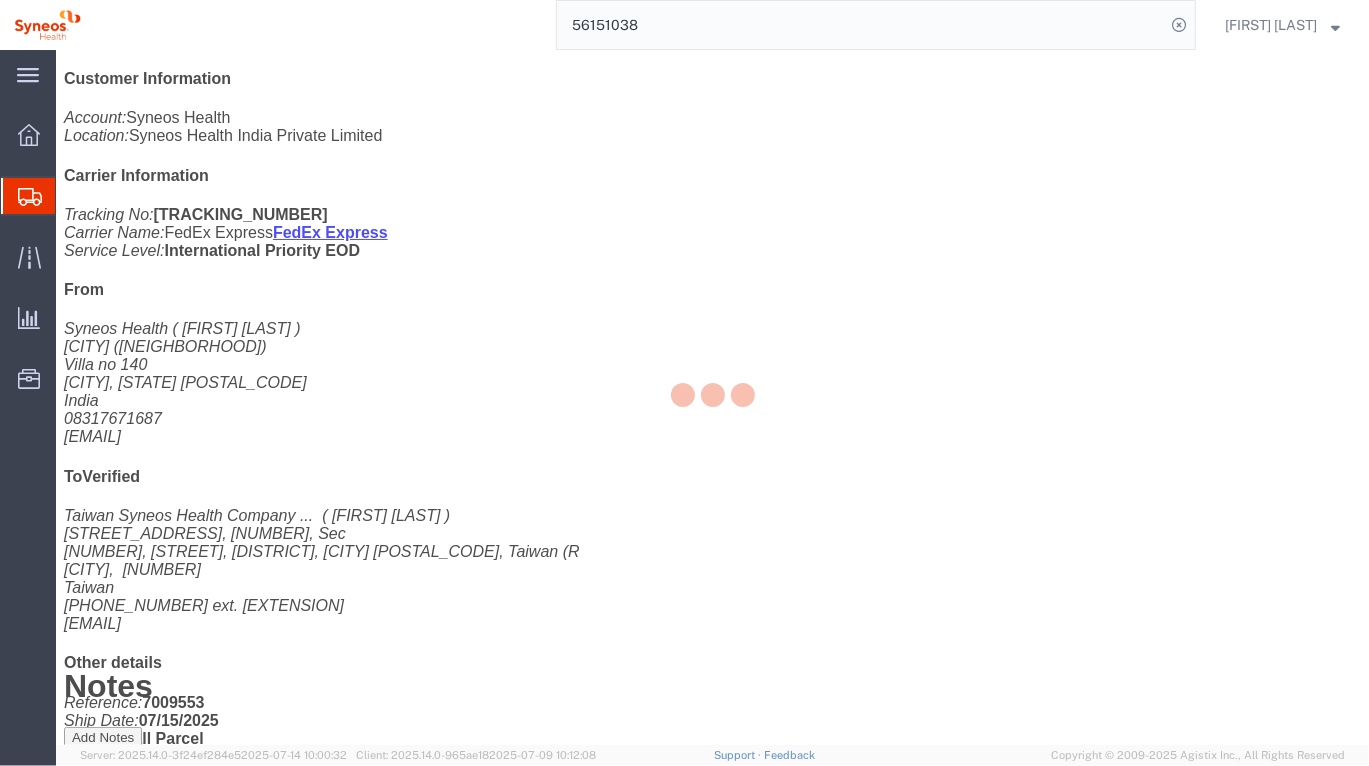 scroll, scrollTop: 0, scrollLeft: 0, axis: both 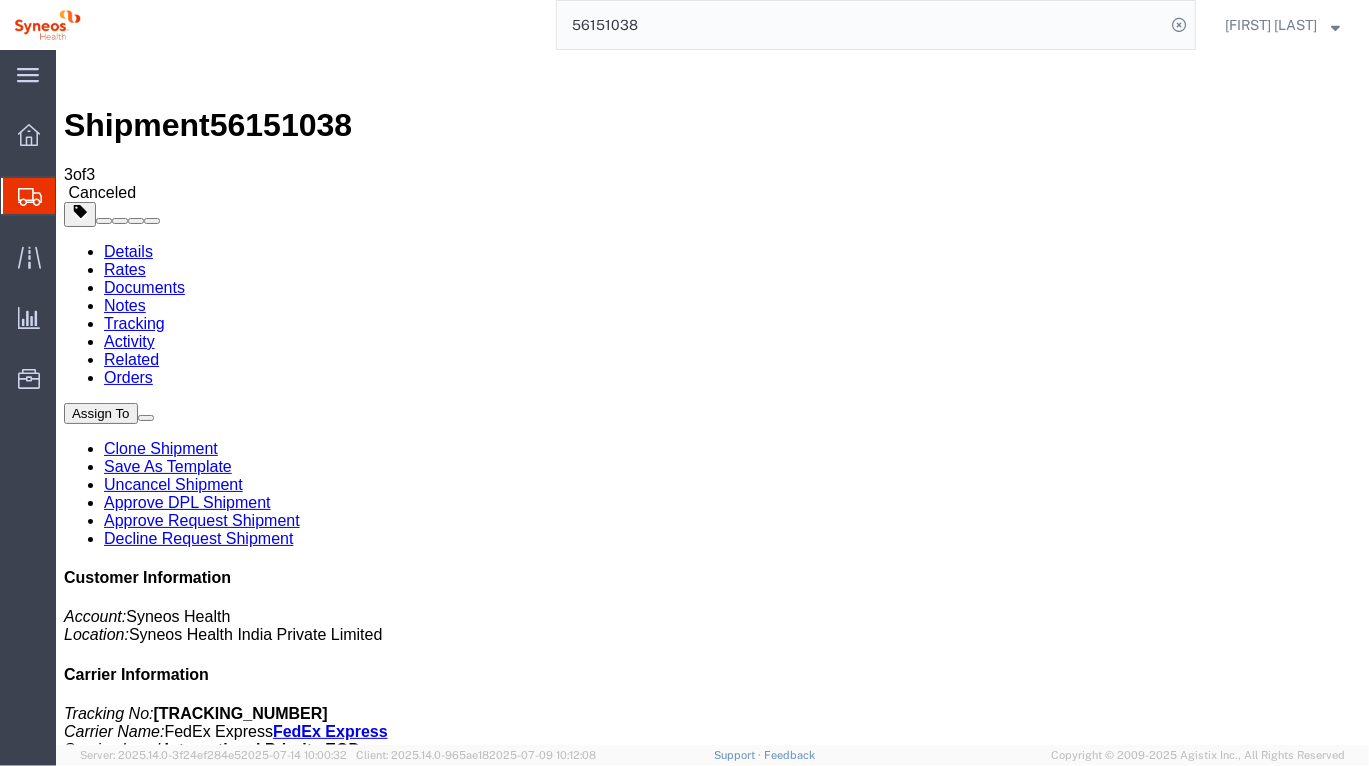 click on "56151038" 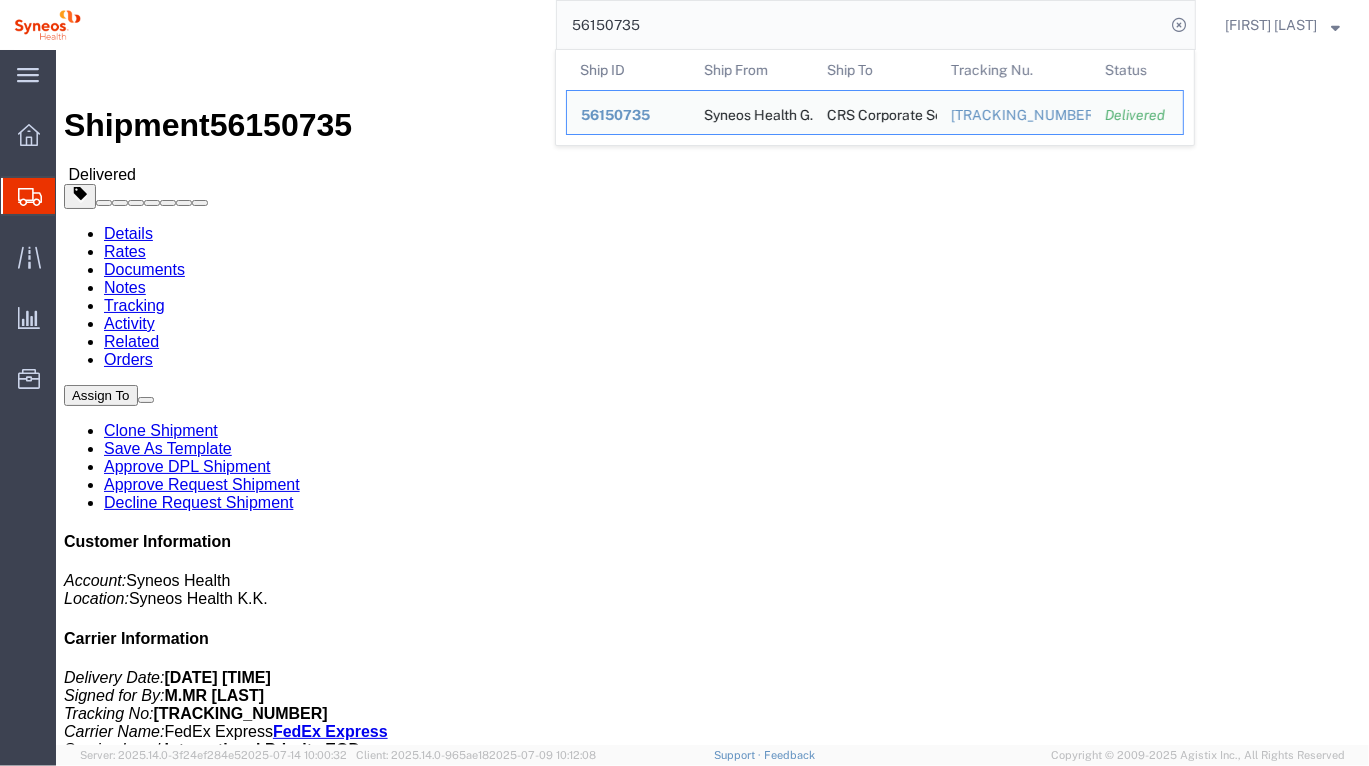 scroll, scrollTop: 200, scrollLeft: 0, axis: vertical 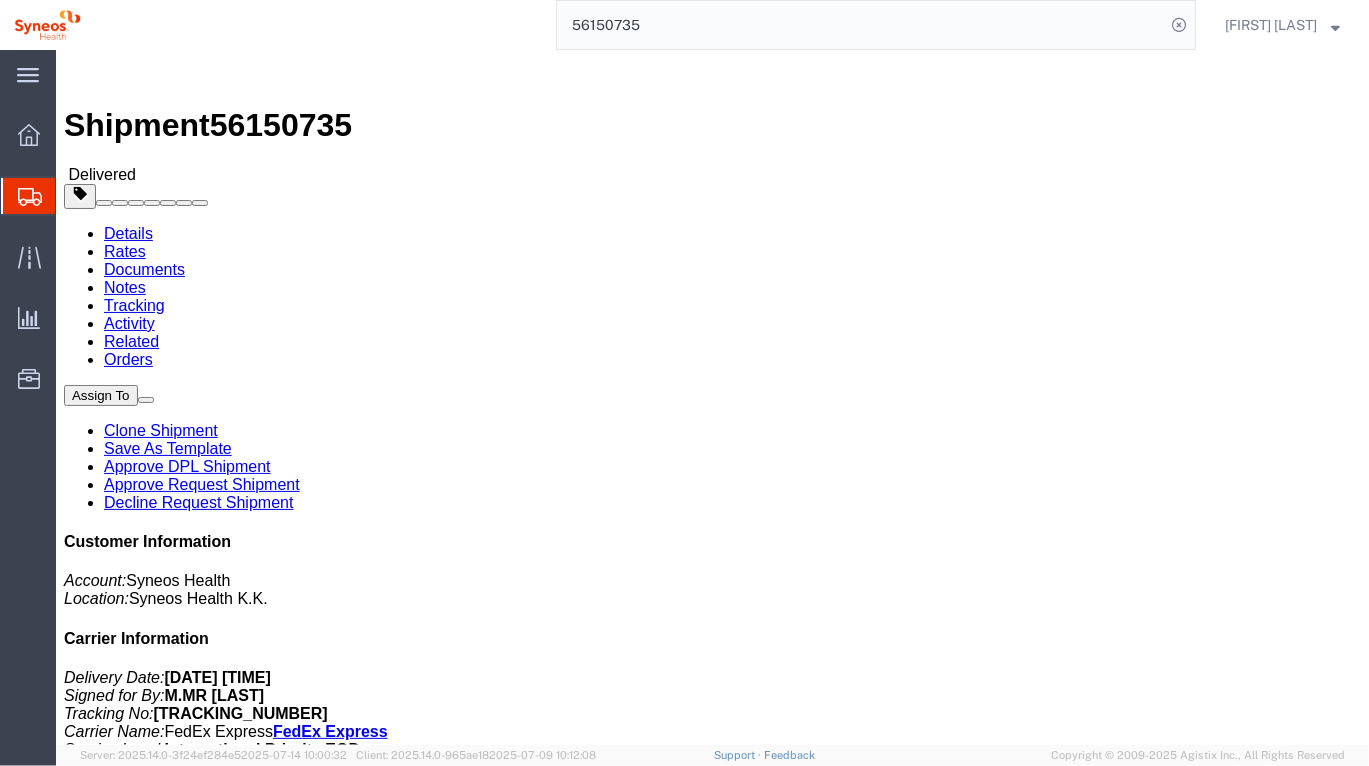 click on "Syneos Health G.K. ( [FIRST] [LAST] )
[FLOOR] JP Tower [NUMBER]-[NUMBER]-[NUMBER] [DISTRICT]-[WARD] [CITY],
[NUMBER] [POSTAL_CODE] Japan [PHONE_NUMBER] [EMAIL]" 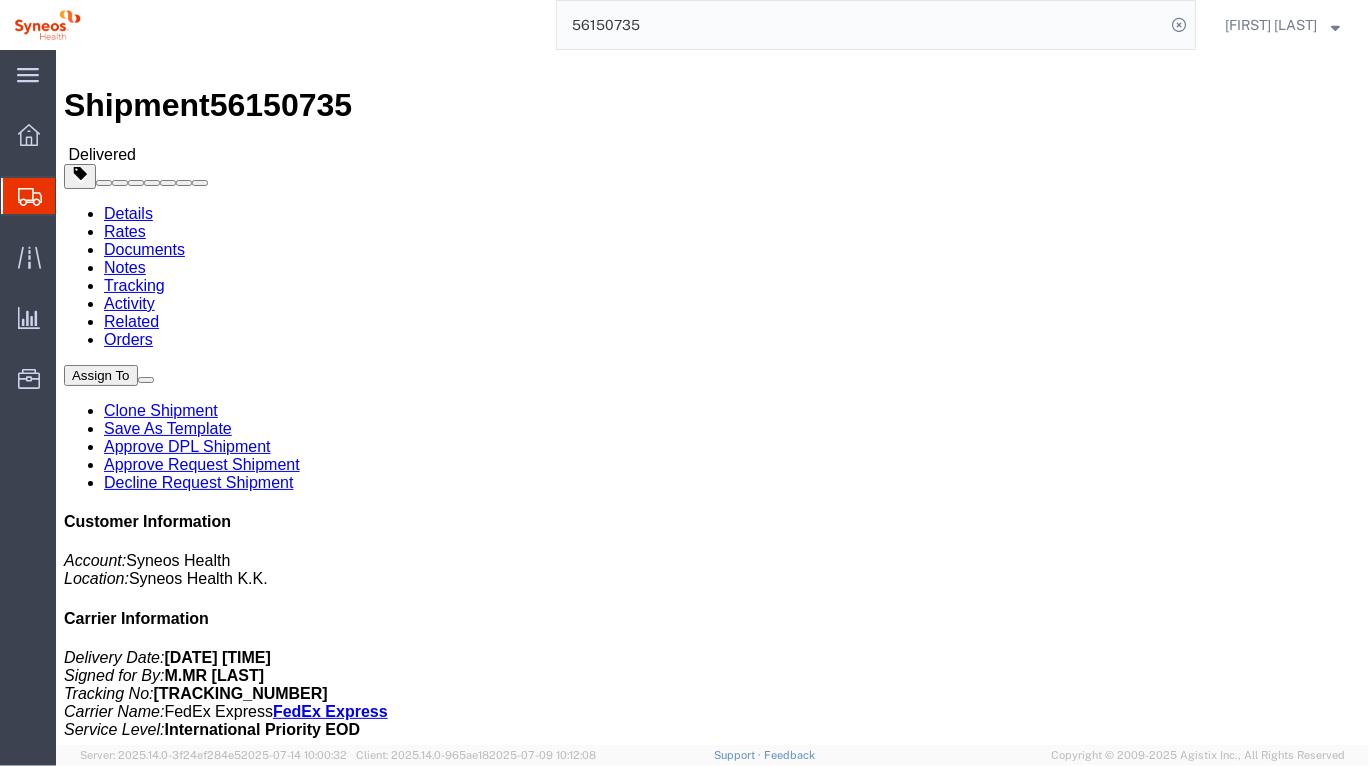 scroll, scrollTop: 0, scrollLeft: 0, axis: both 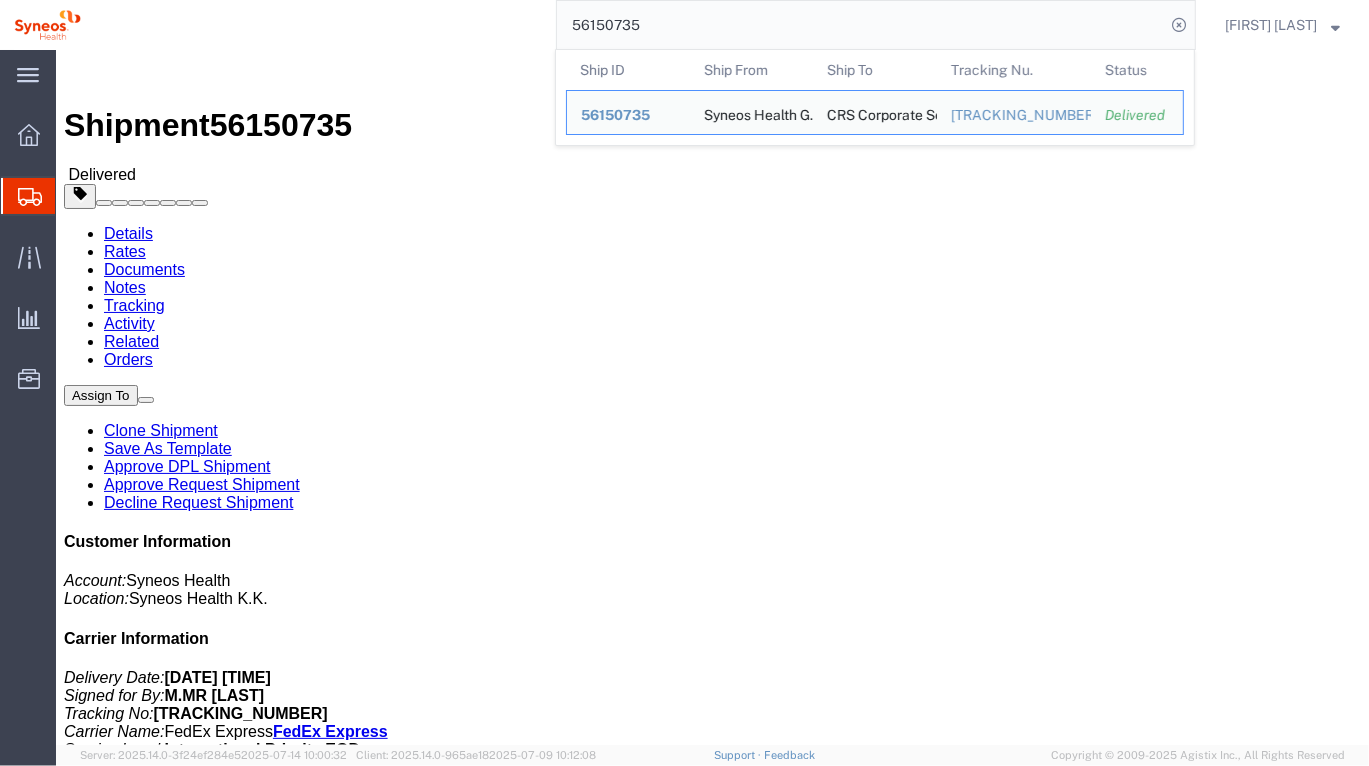 click on "56150735" 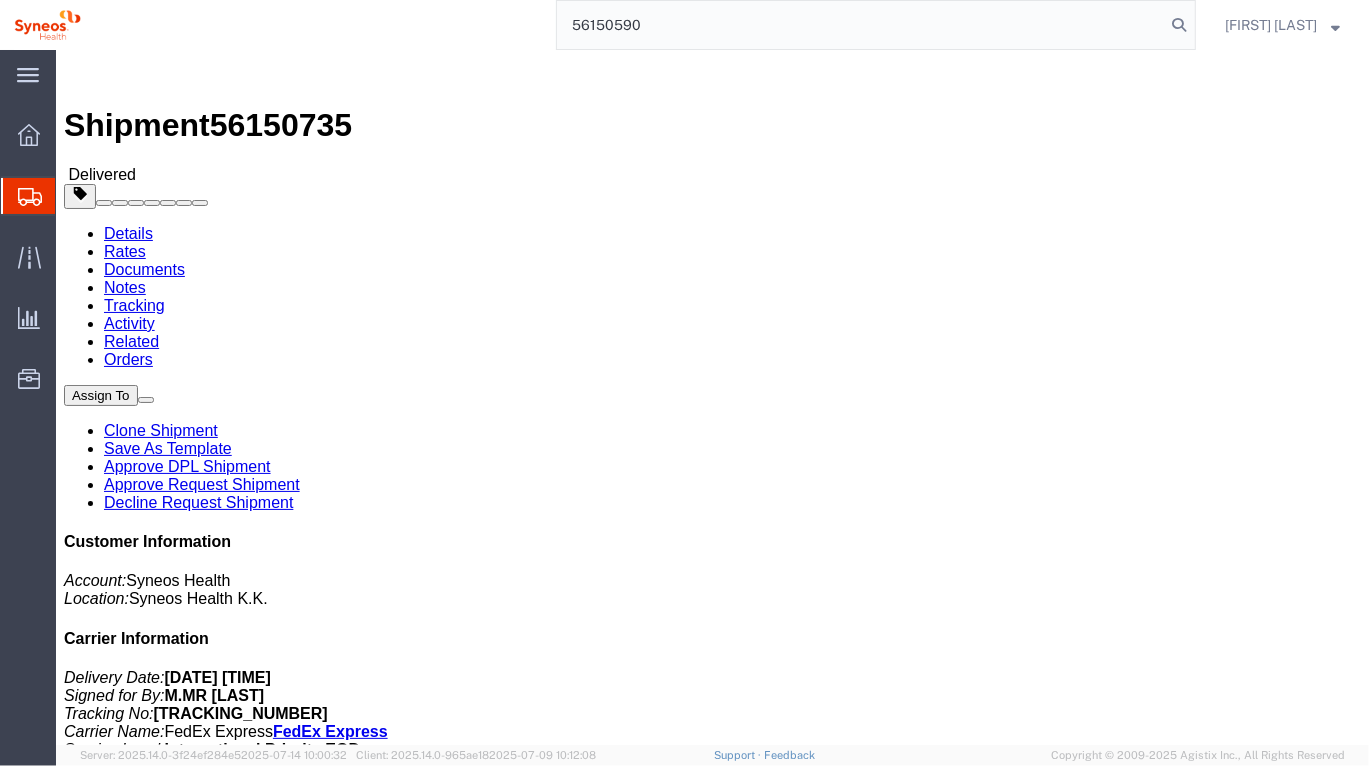 type on "56150590" 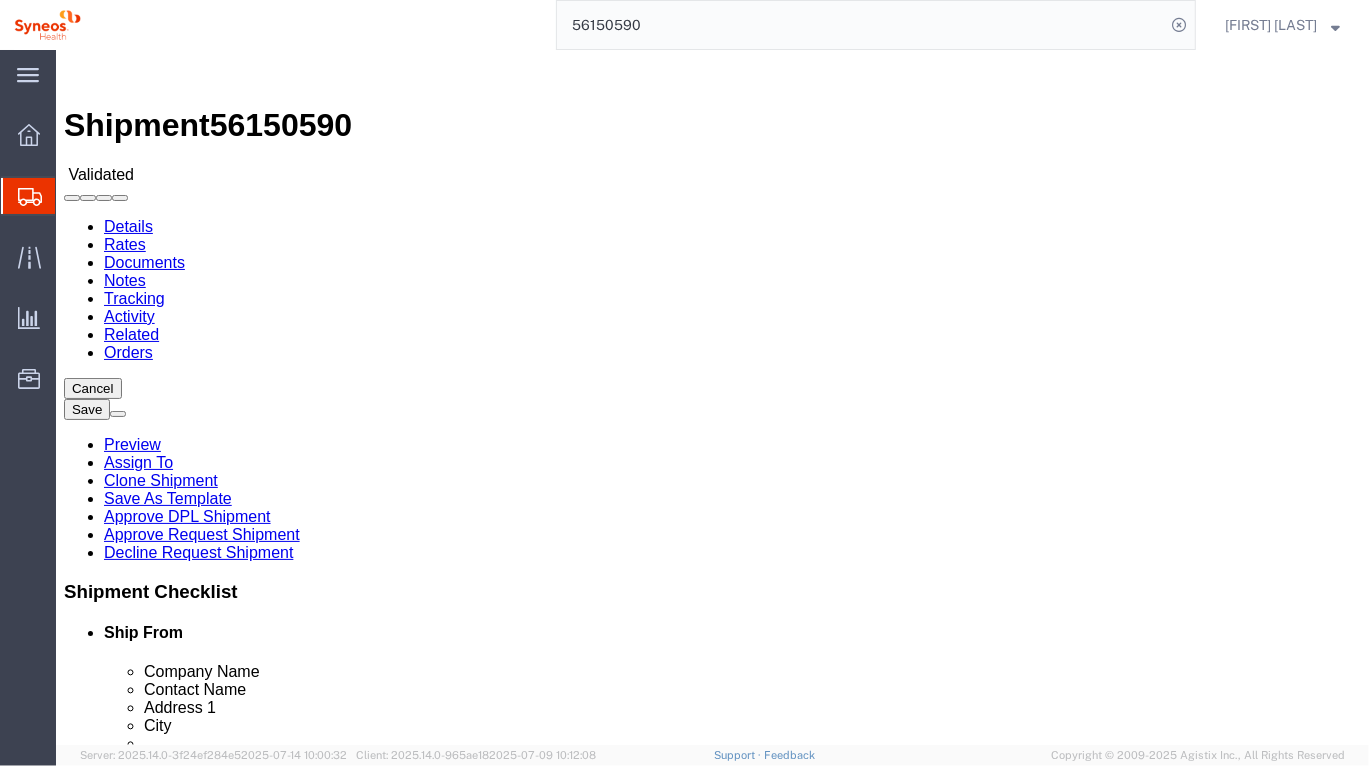 select on "48944" 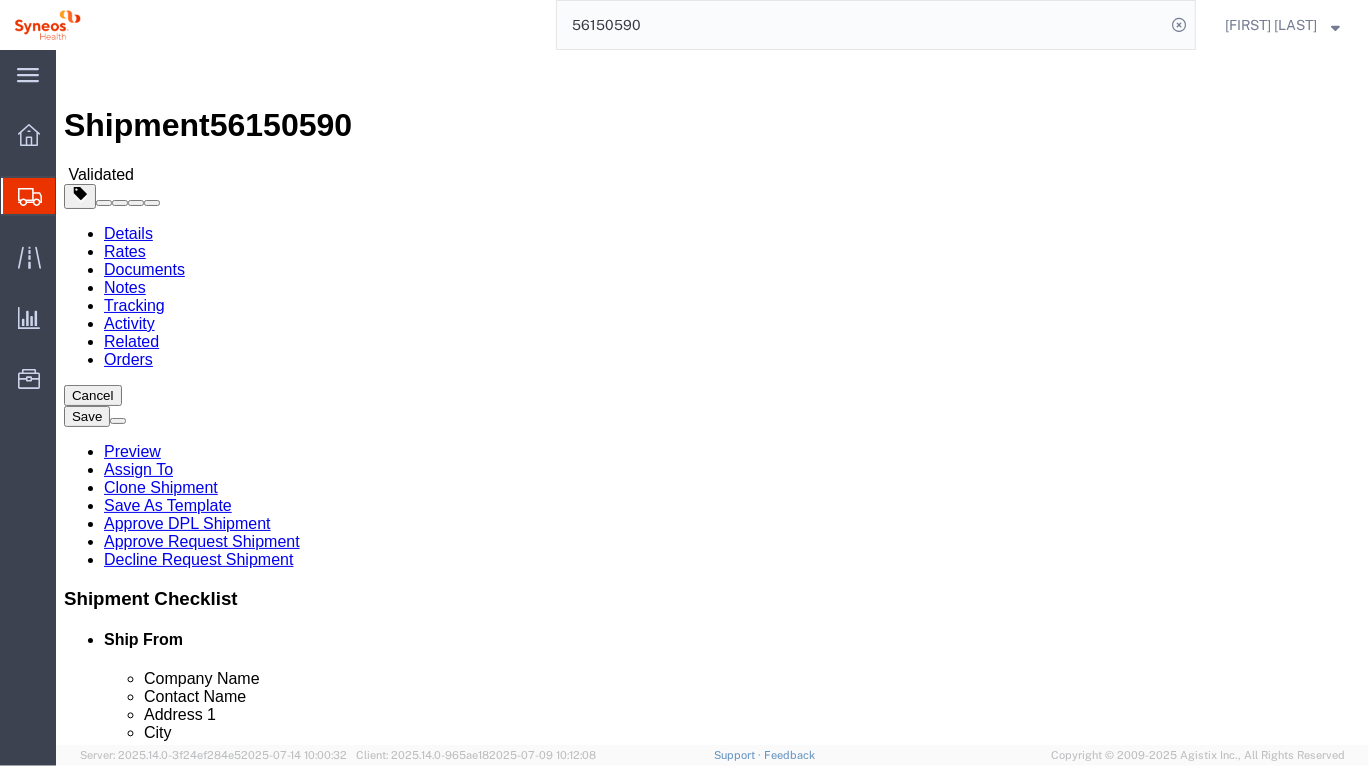 click on "Notes" 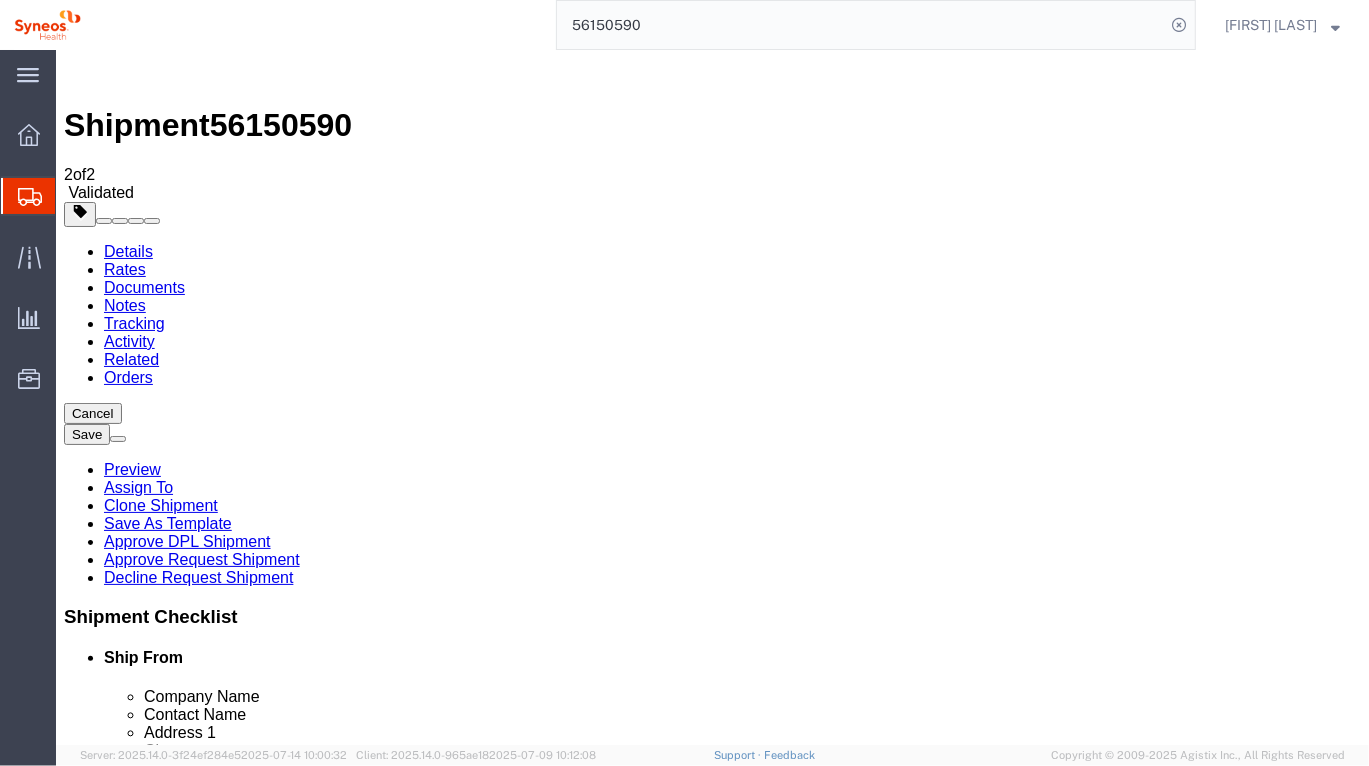 click on "Details" at bounding box center [127, 250] 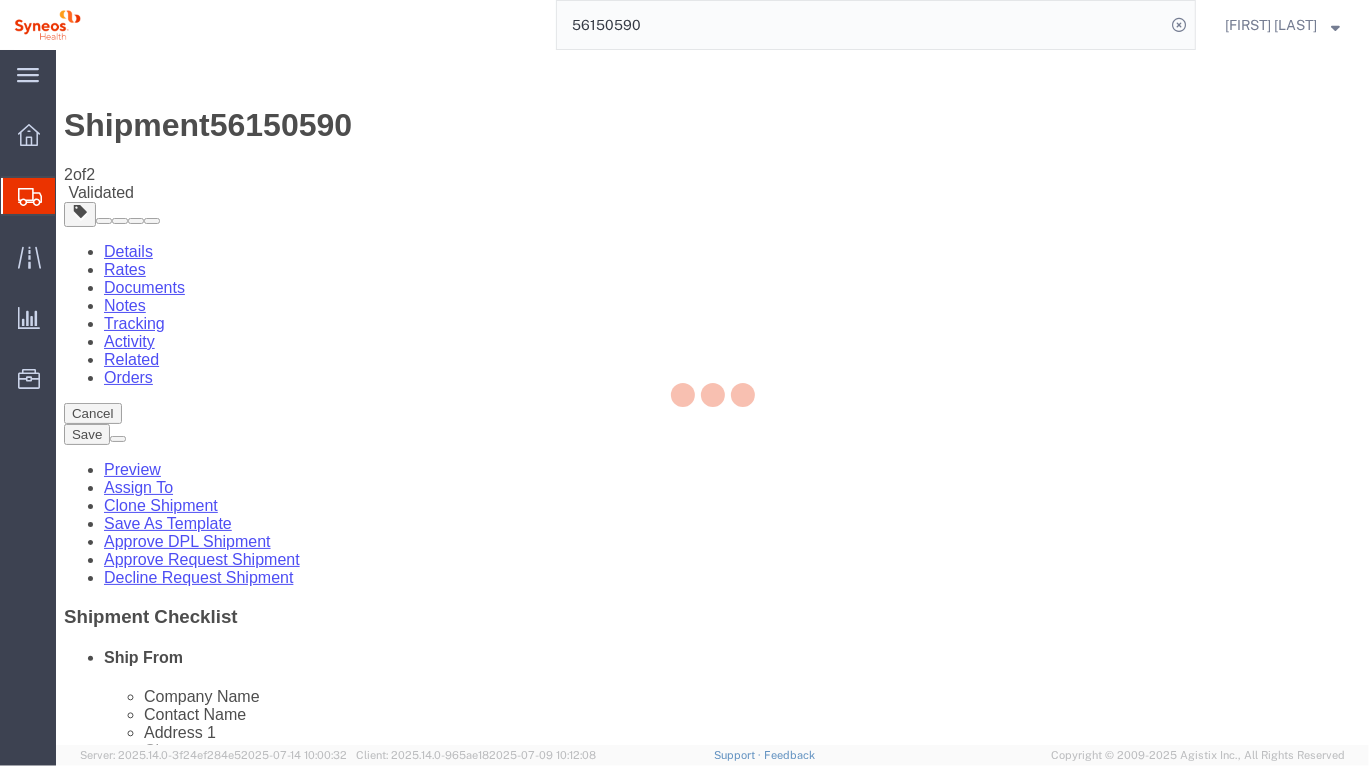 select on "48944" 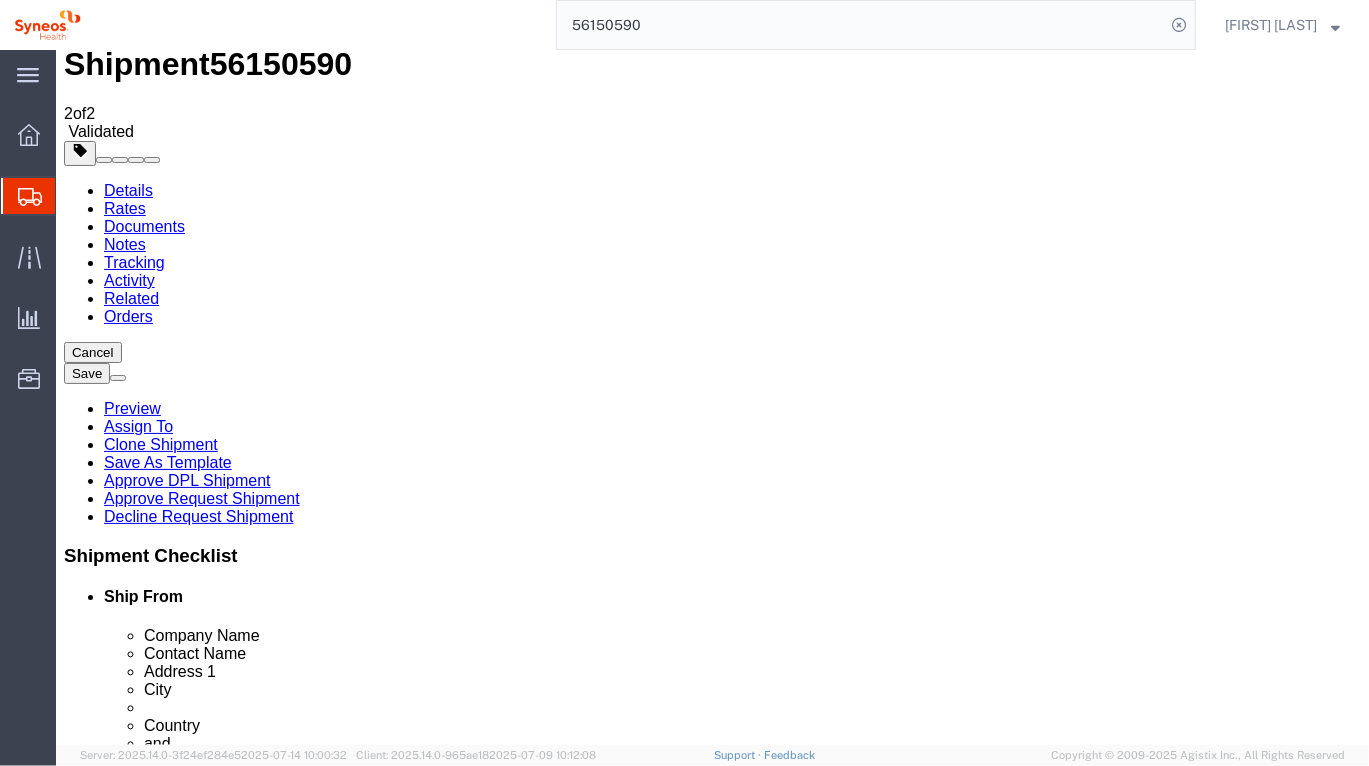 scroll, scrollTop: 0, scrollLeft: 0, axis: both 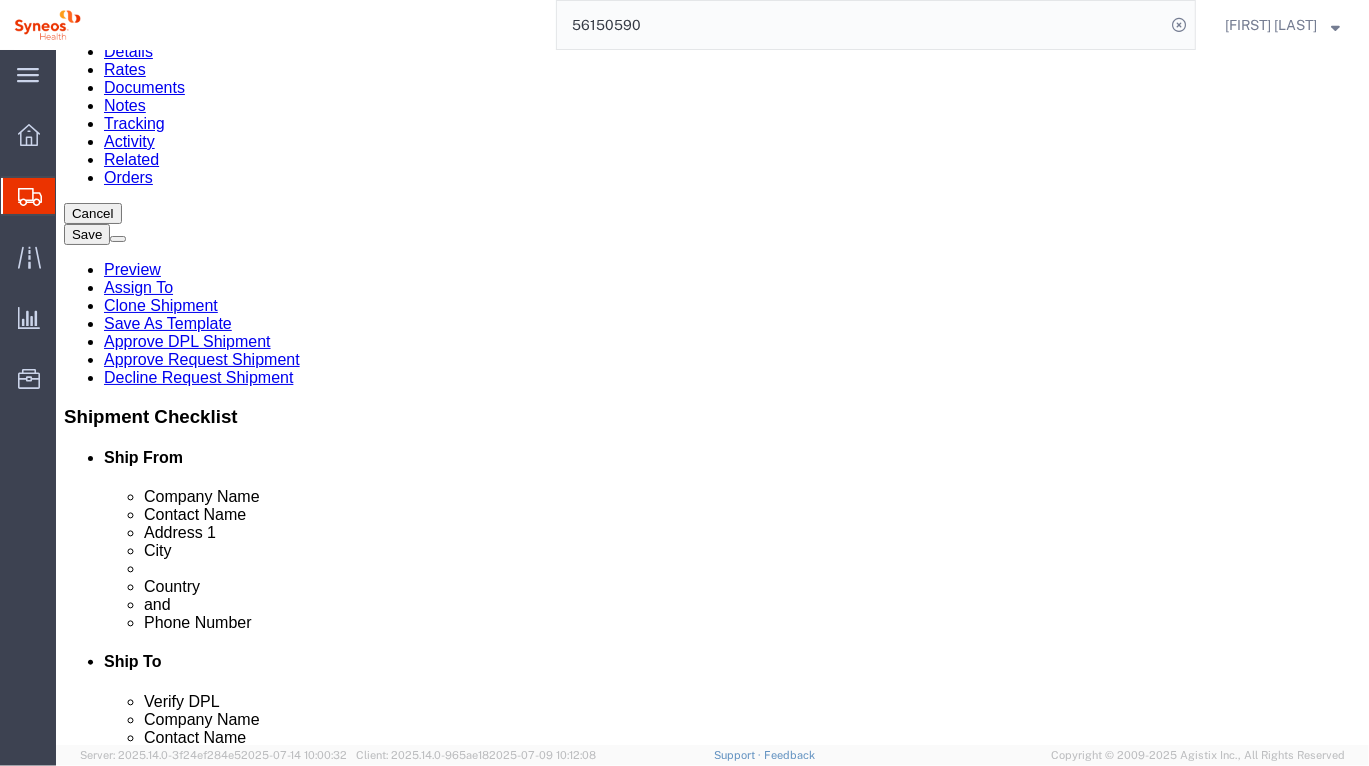 click on "[FIRST] [LAST]" 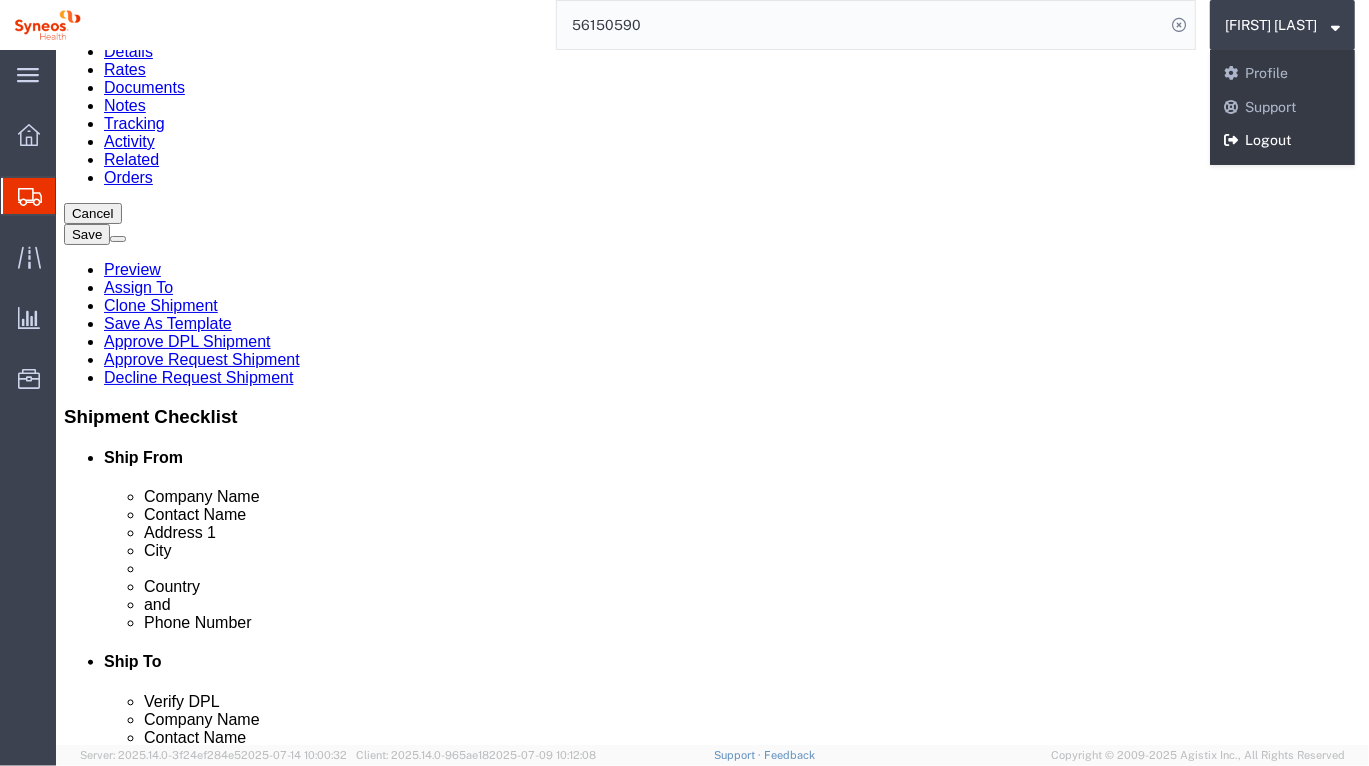 click on "Logout" 